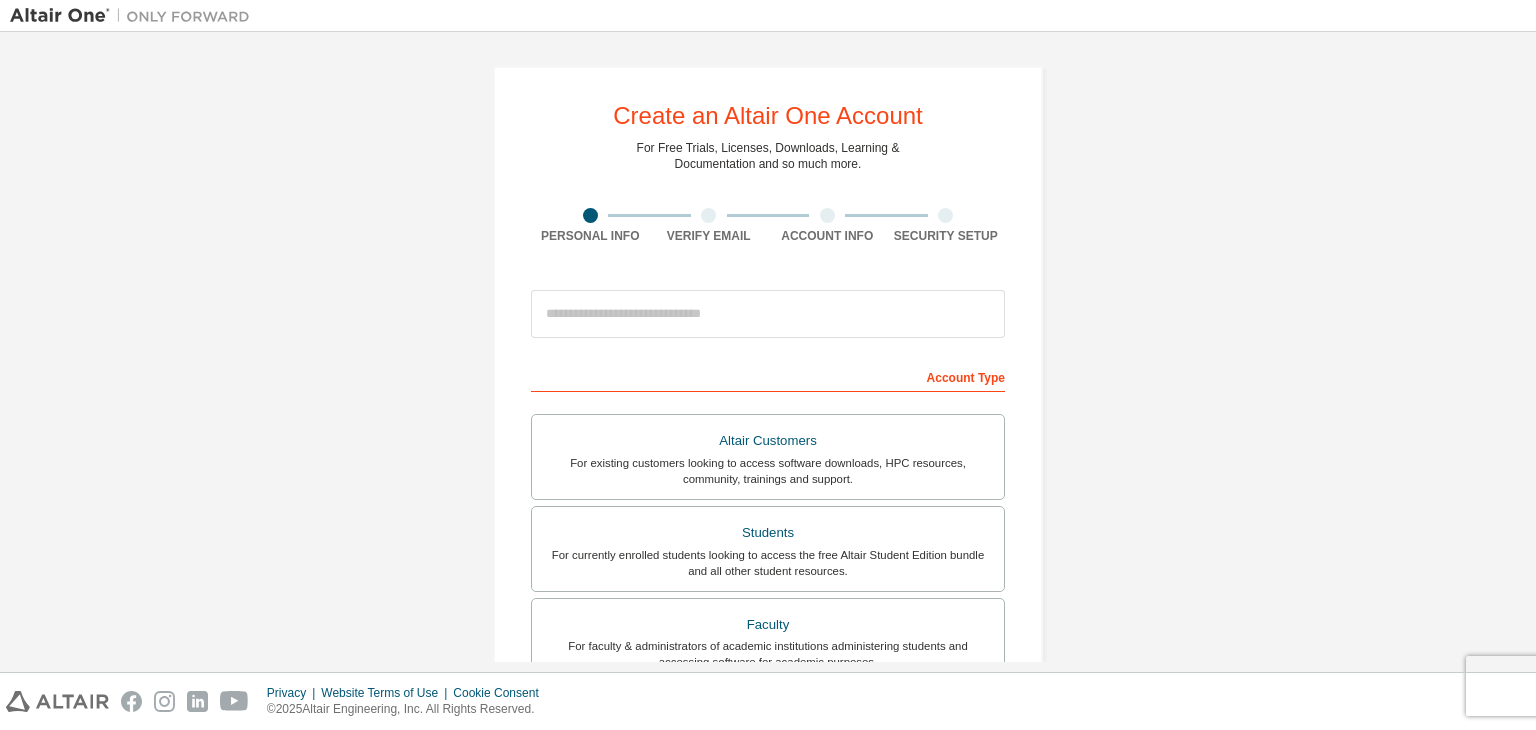 scroll, scrollTop: 0, scrollLeft: 0, axis: both 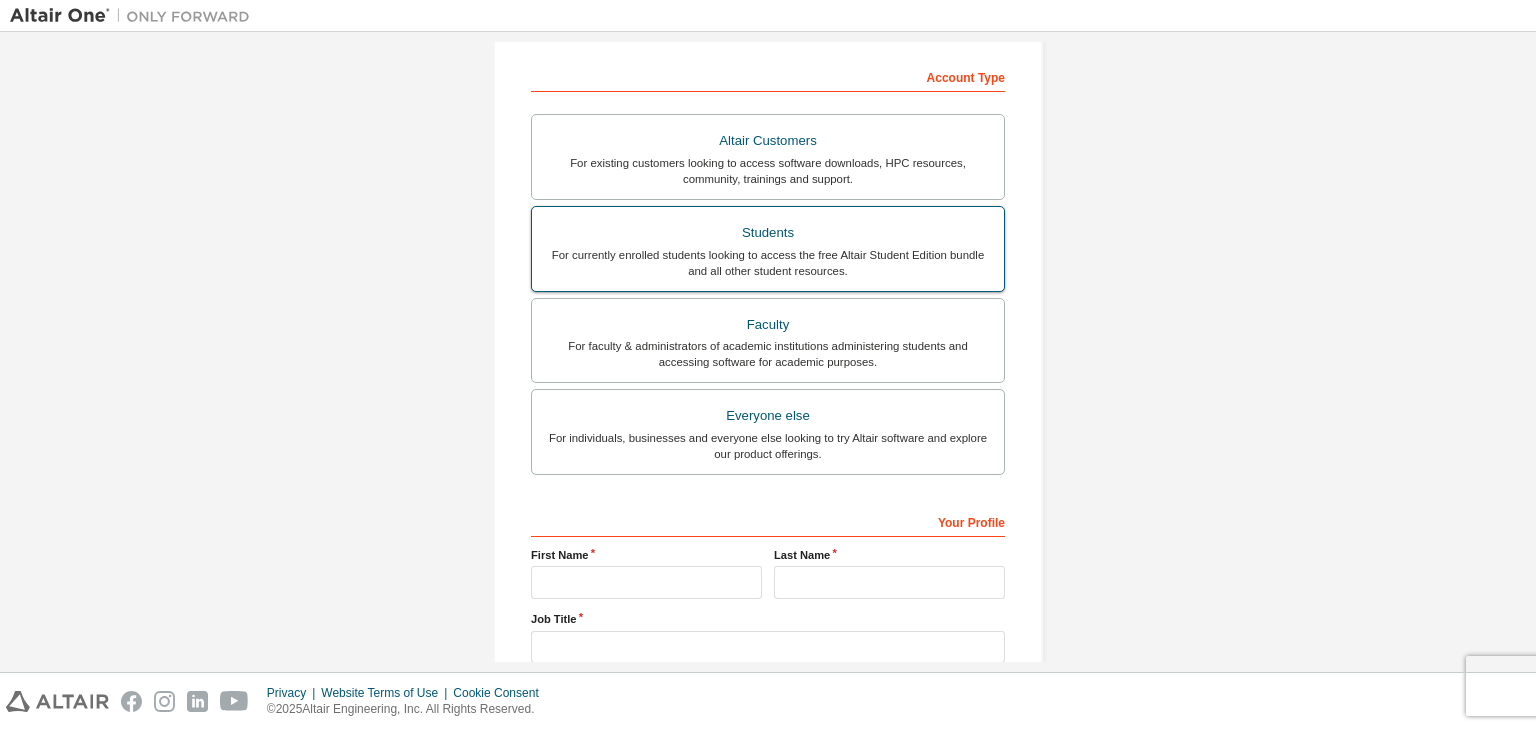 click on "For currently enrolled students looking to access the free Altair Student Edition bundle and all other student resources." at bounding box center (768, 263) 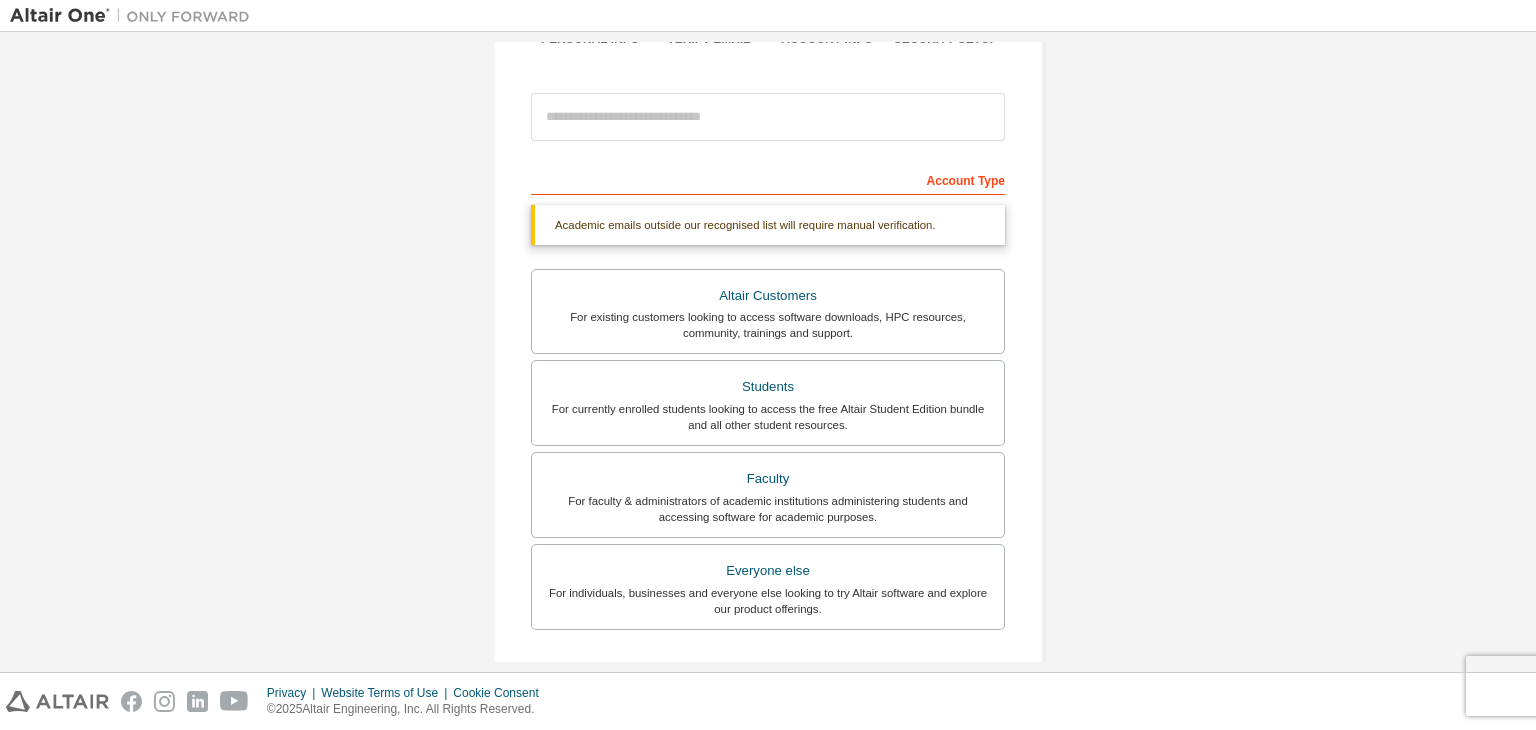 scroll, scrollTop: 0, scrollLeft: 0, axis: both 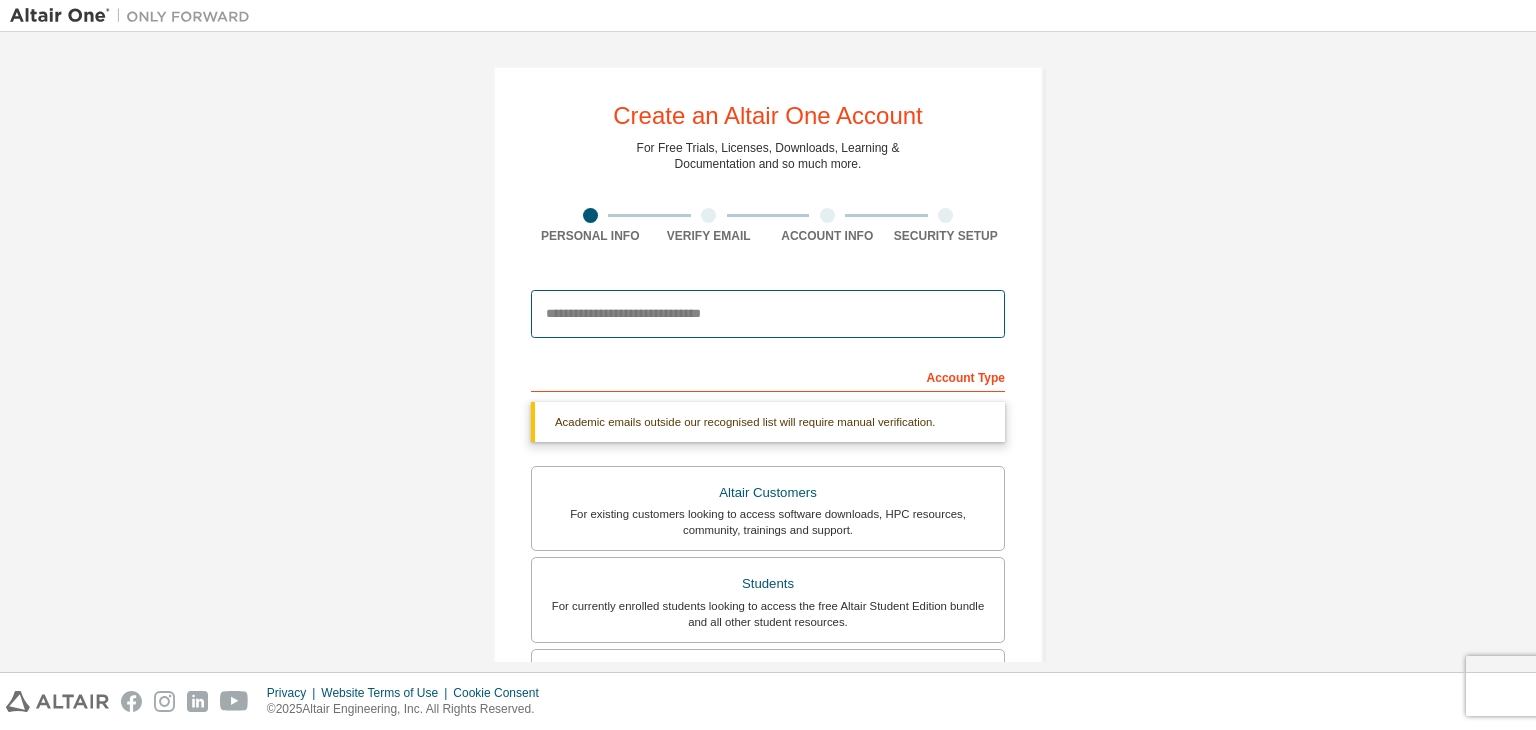 click at bounding box center [768, 314] 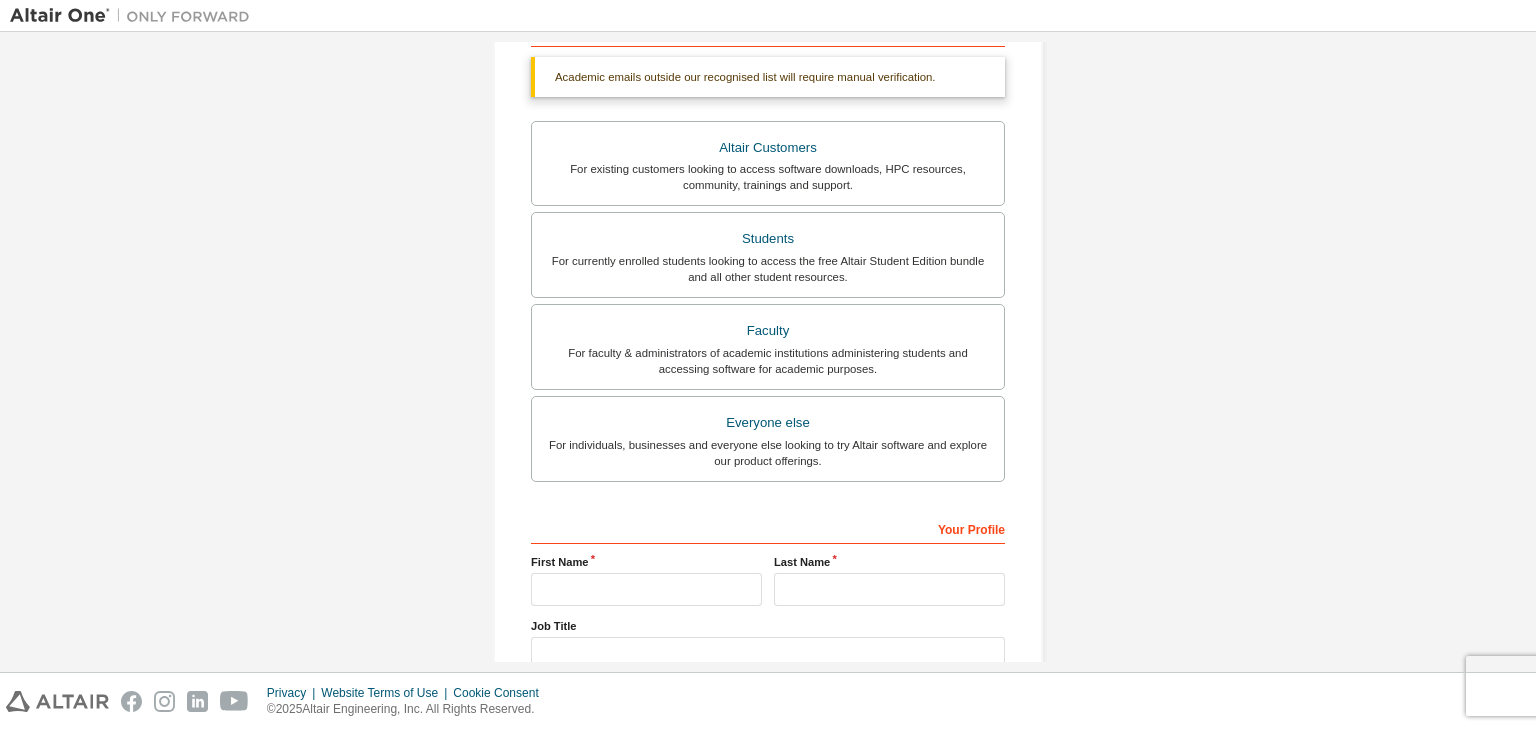 scroll, scrollTop: 487, scrollLeft: 0, axis: vertical 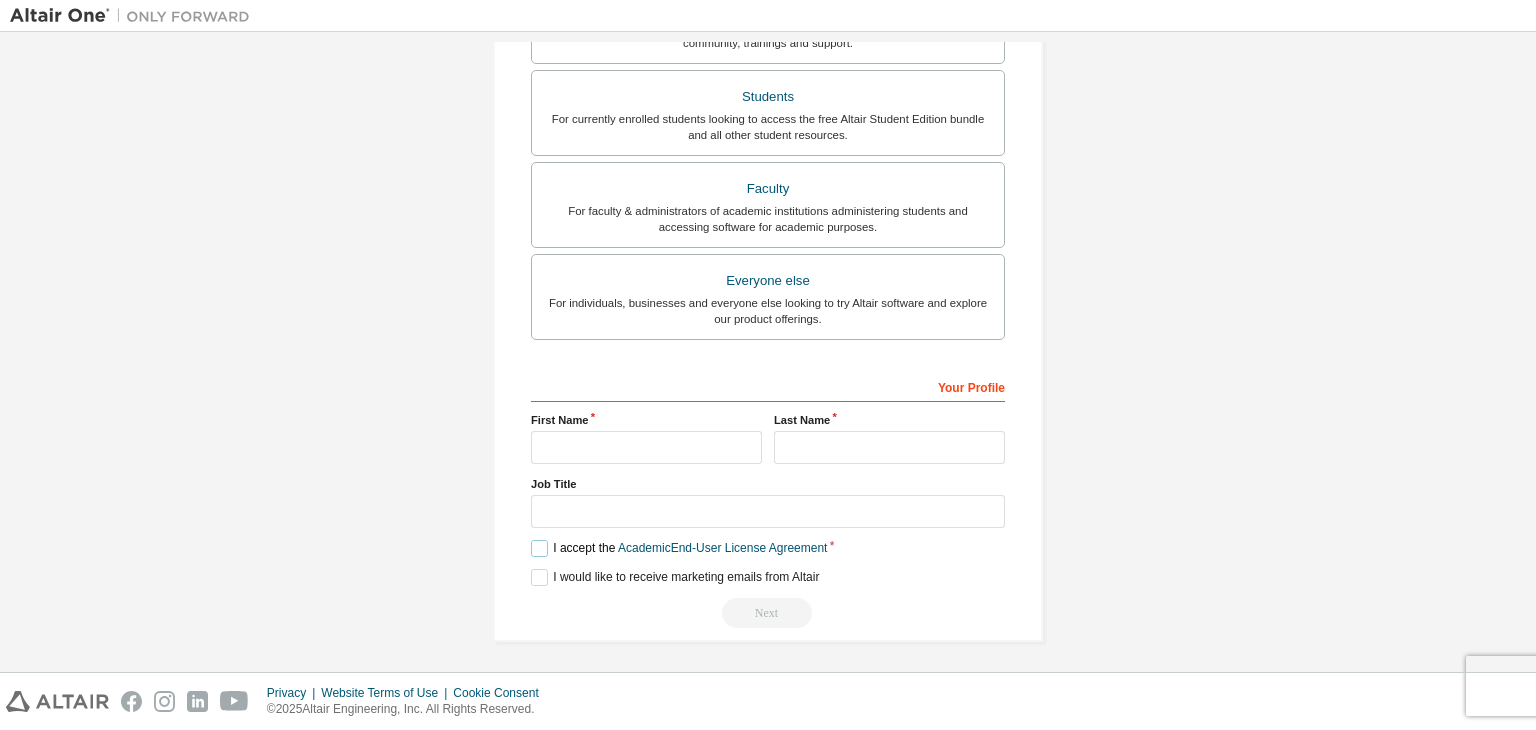 click on "I accept the   Academic   End-User License Agreement" at bounding box center (679, 548) 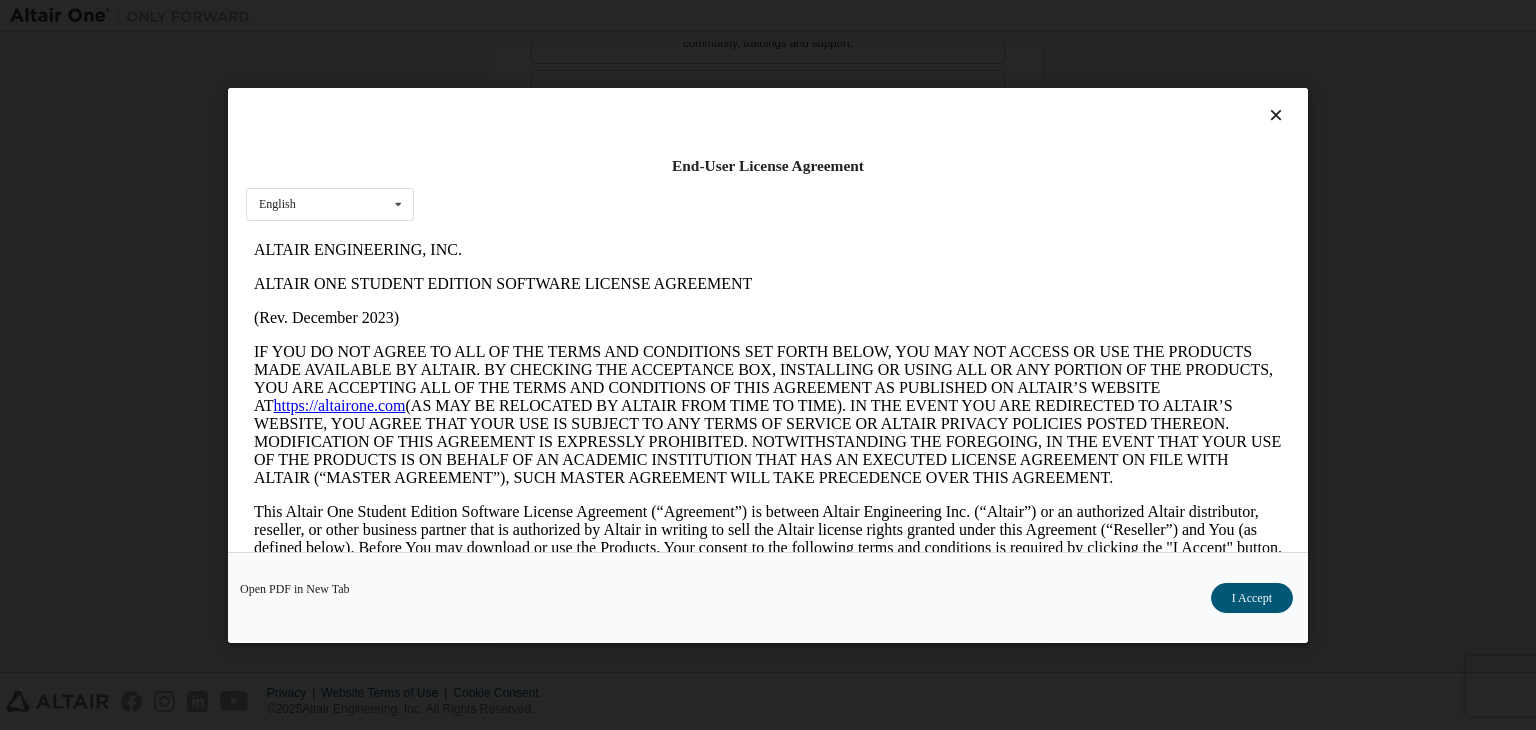 scroll, scrollTop: 0, scrollLeft: 0, axis: both 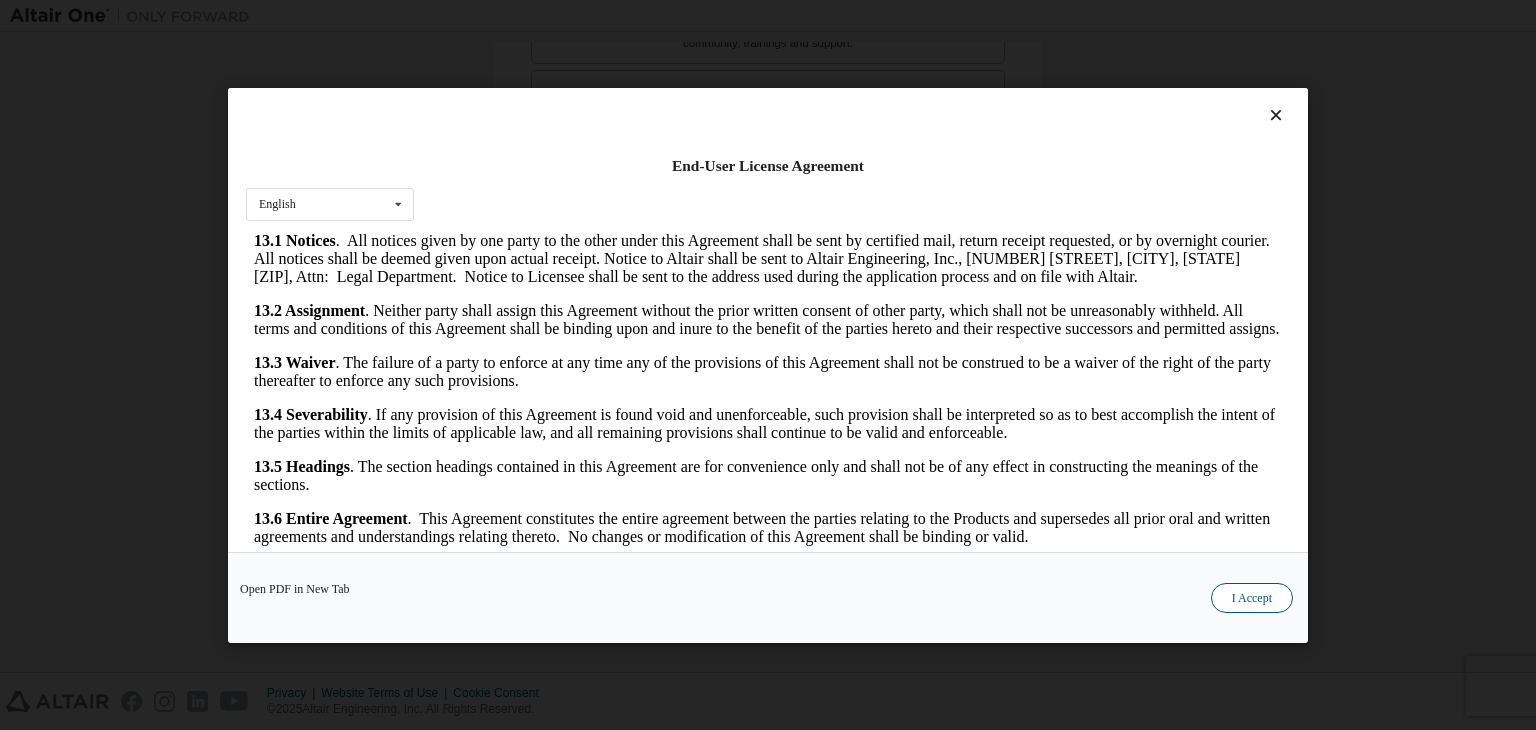 click on "I Accept" at bounding box center (1252, 598) 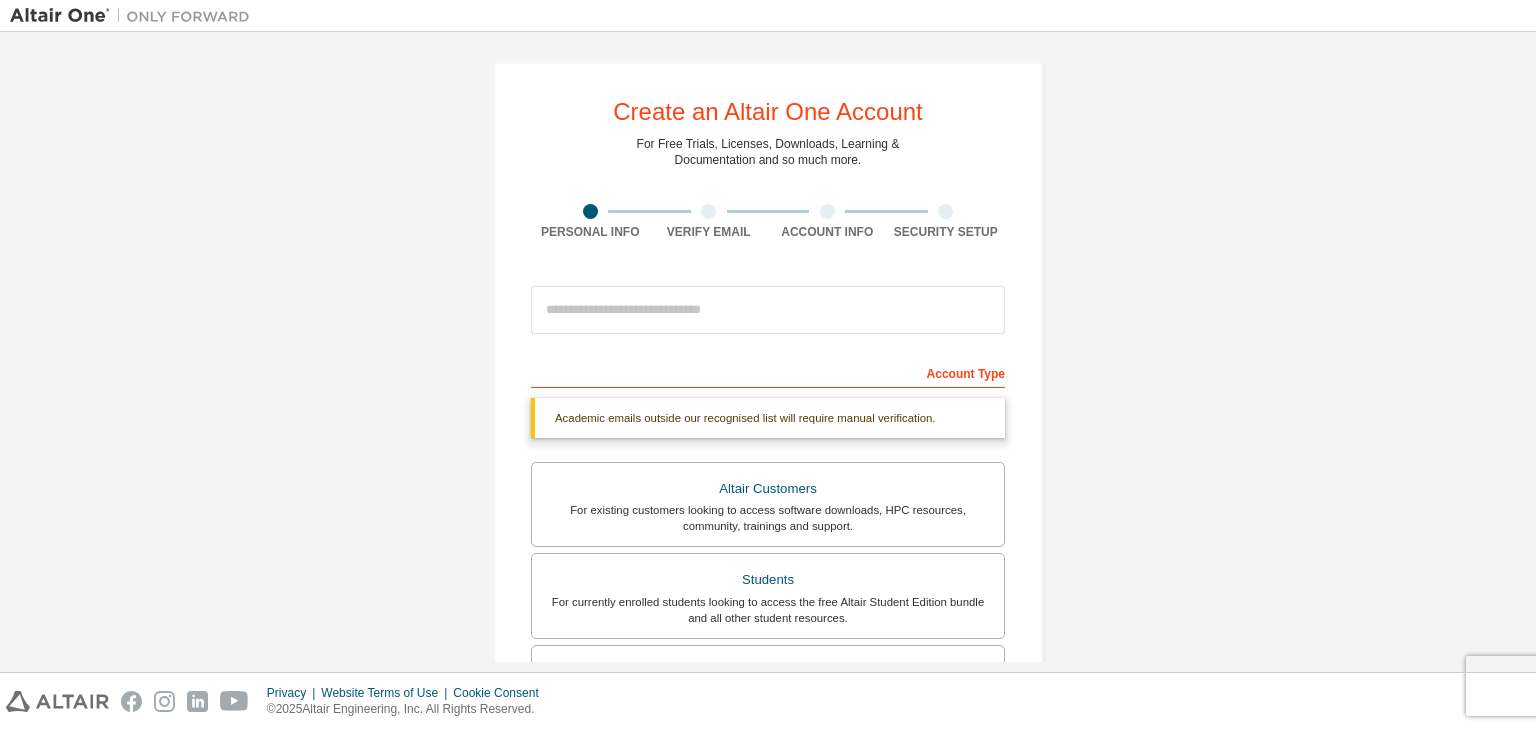 scroll, scrollTop: 0, scrollLeft: 0, axis: both 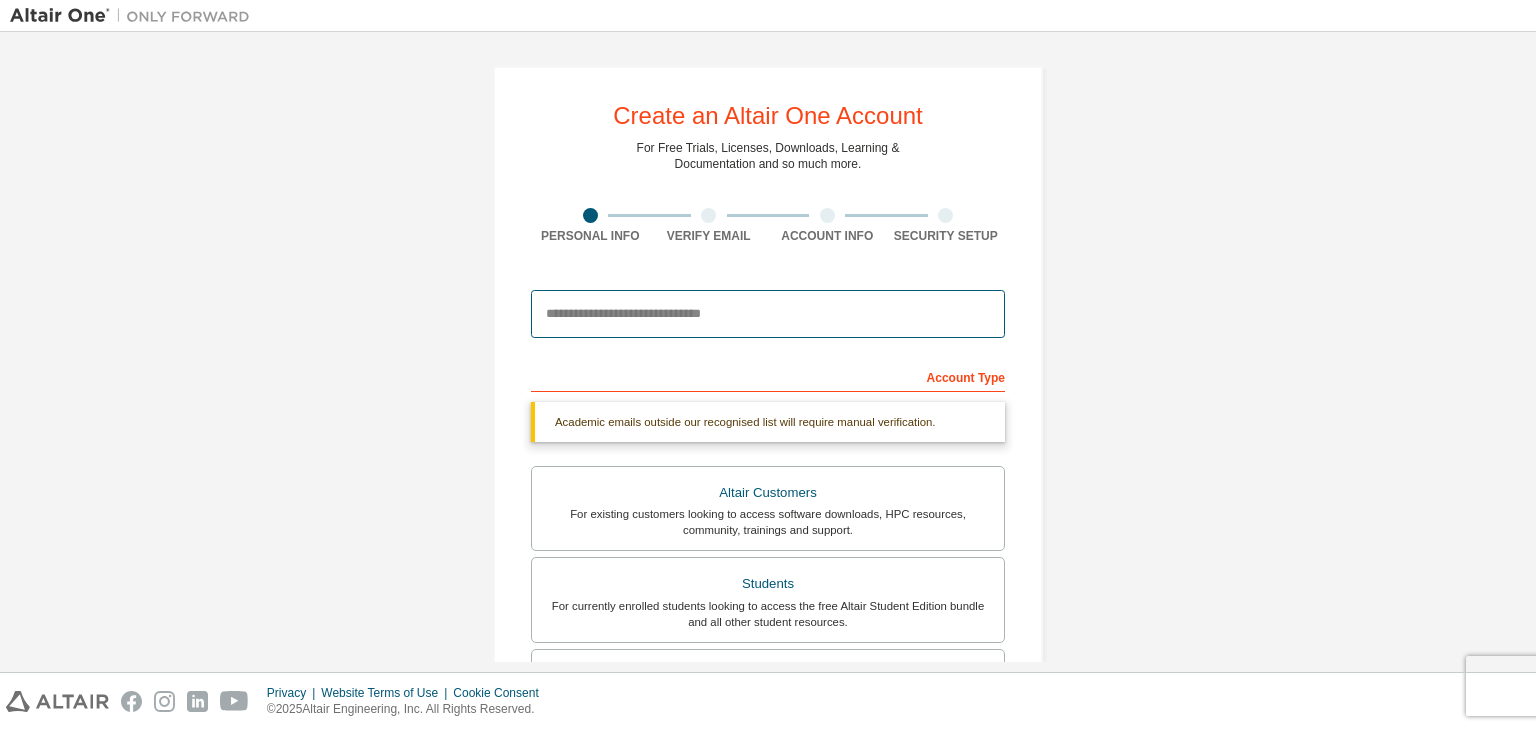 click at bounding box center (768, 314) 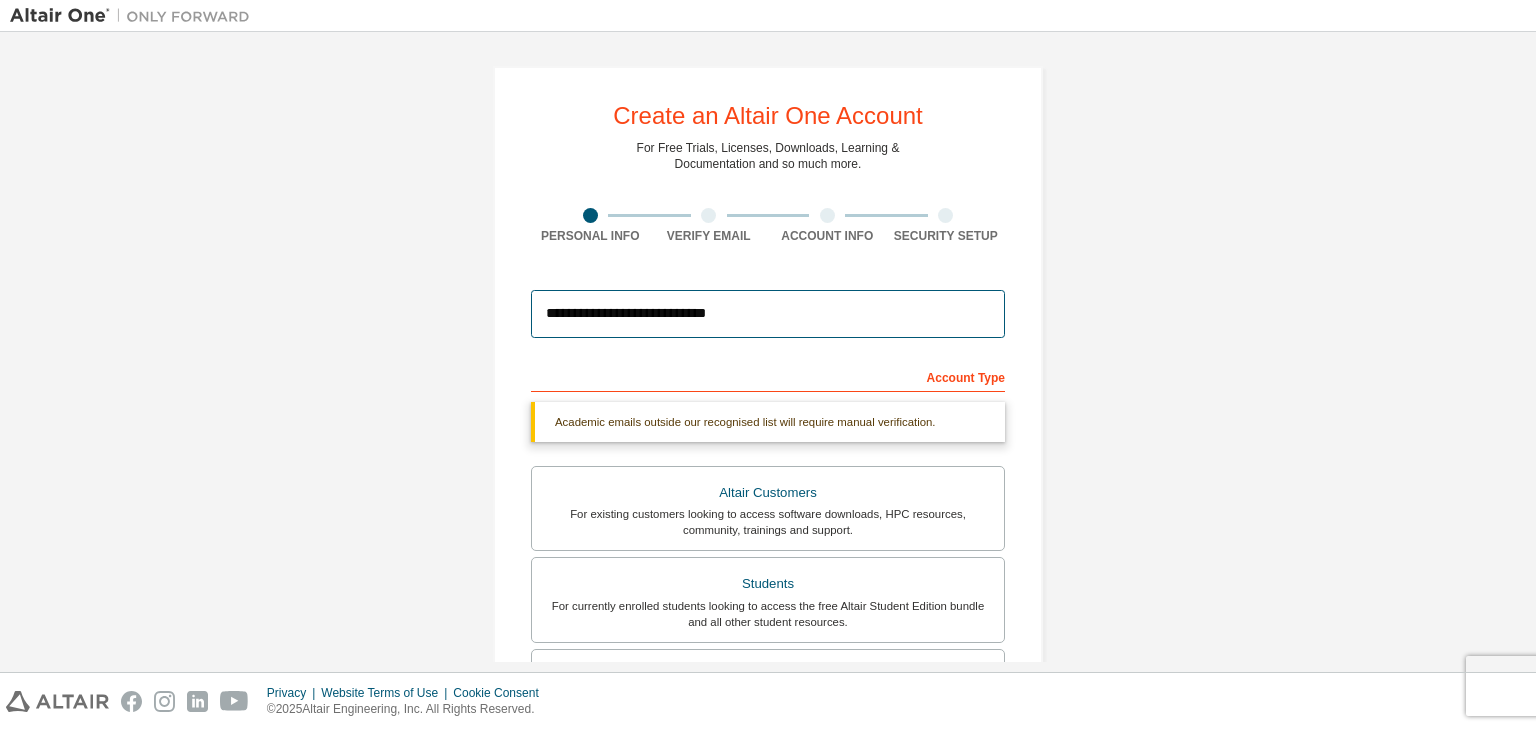 type on "**********" 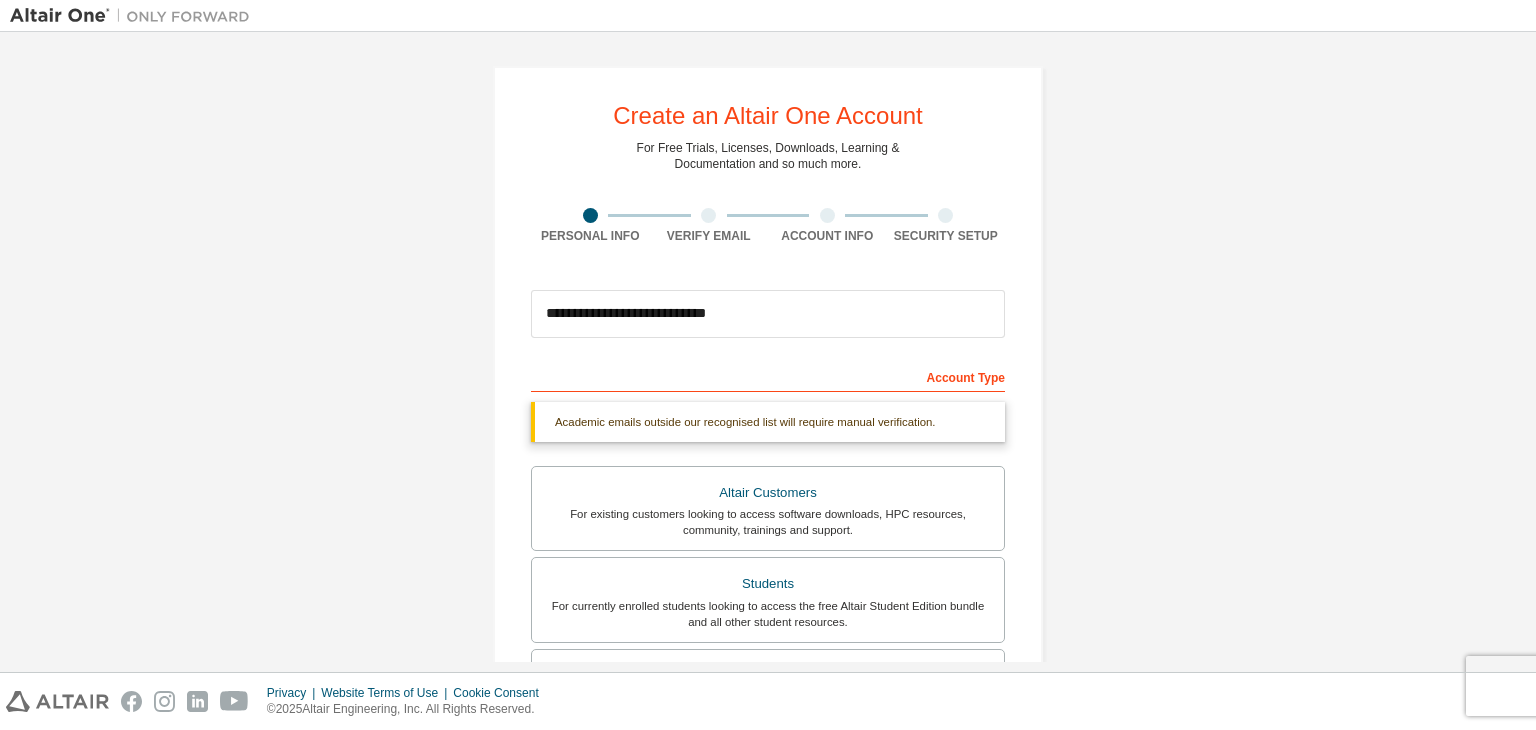 click on "Account Type" at bounding box center [768, 376] 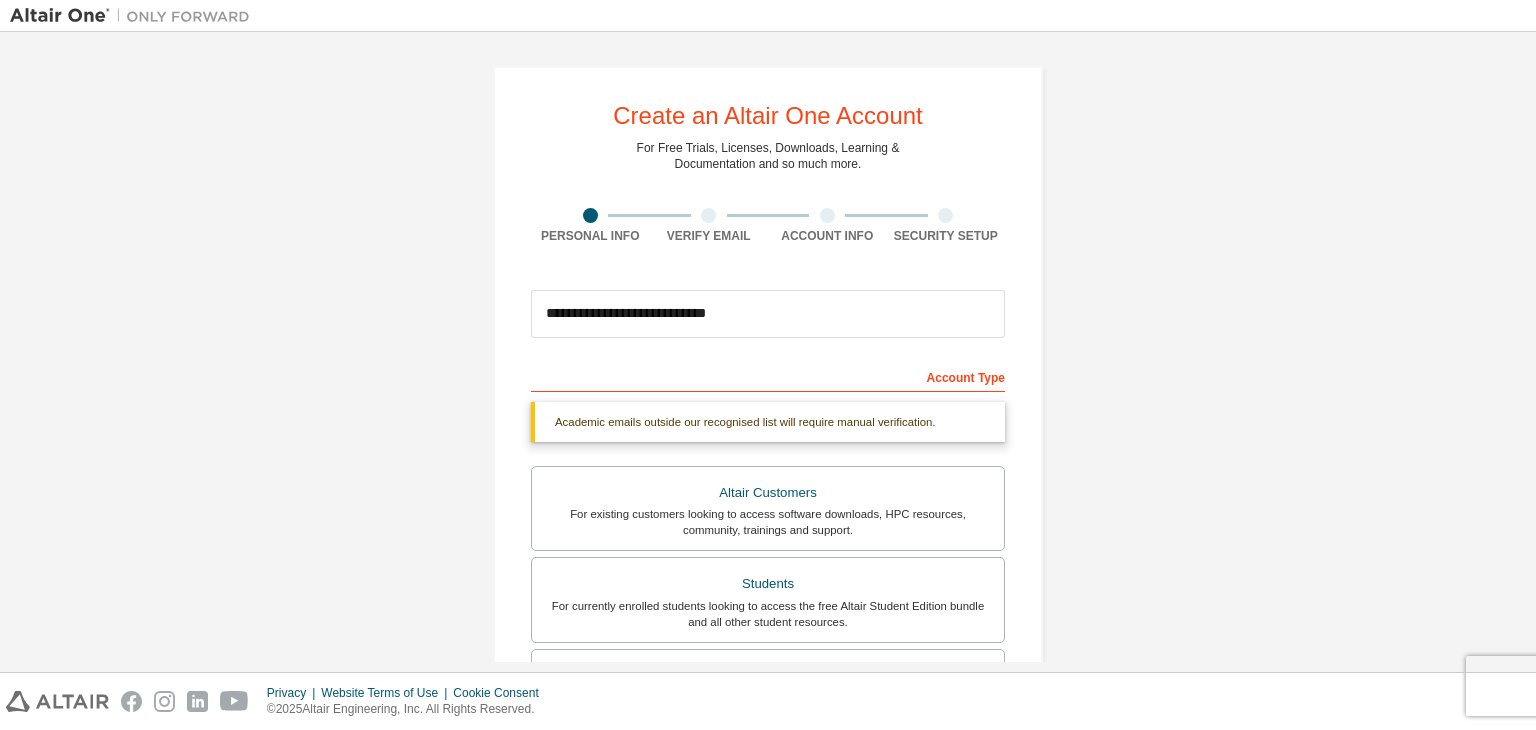 click on "Altair Customers" at bounding box center [768, 493] 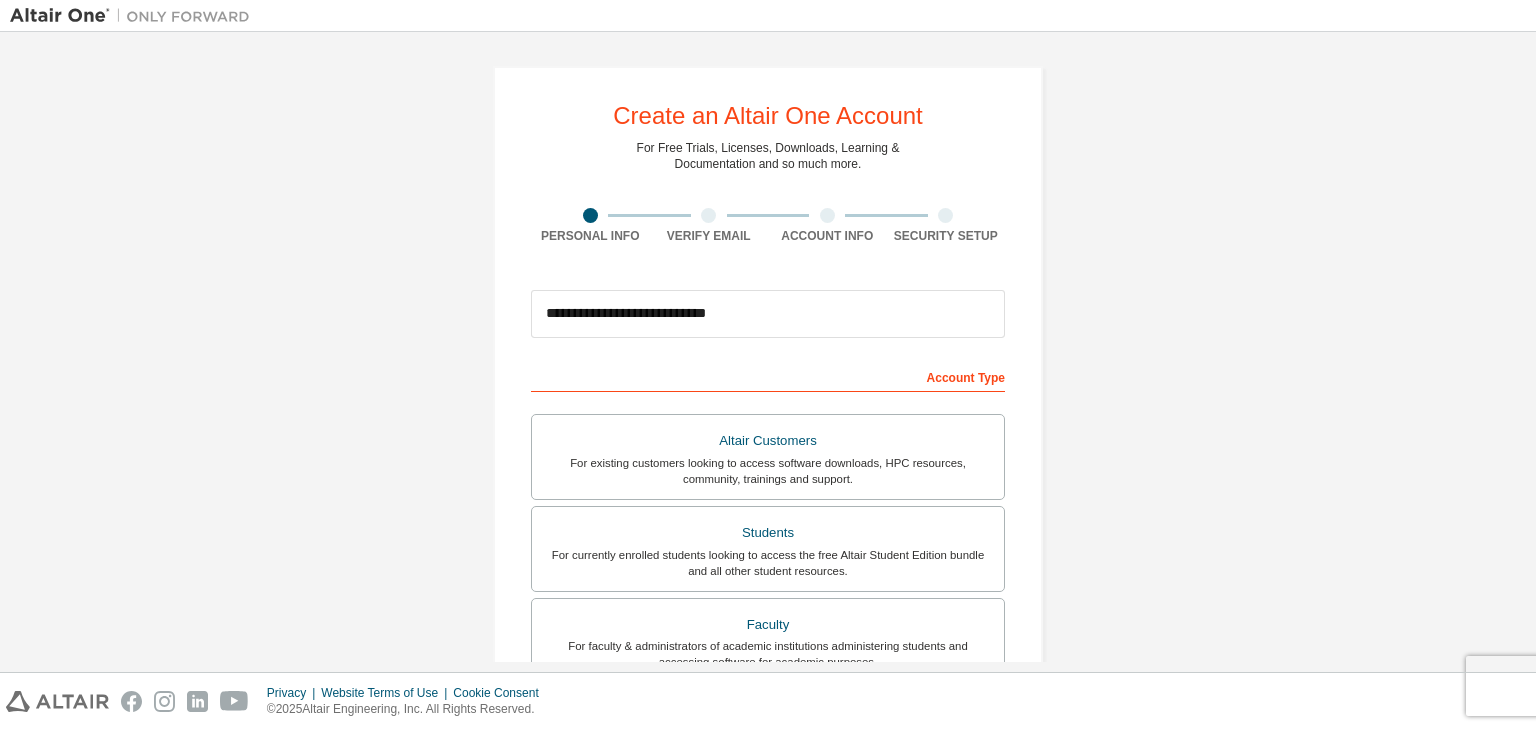 click on "Account Type" at bounding box center [768, 376] 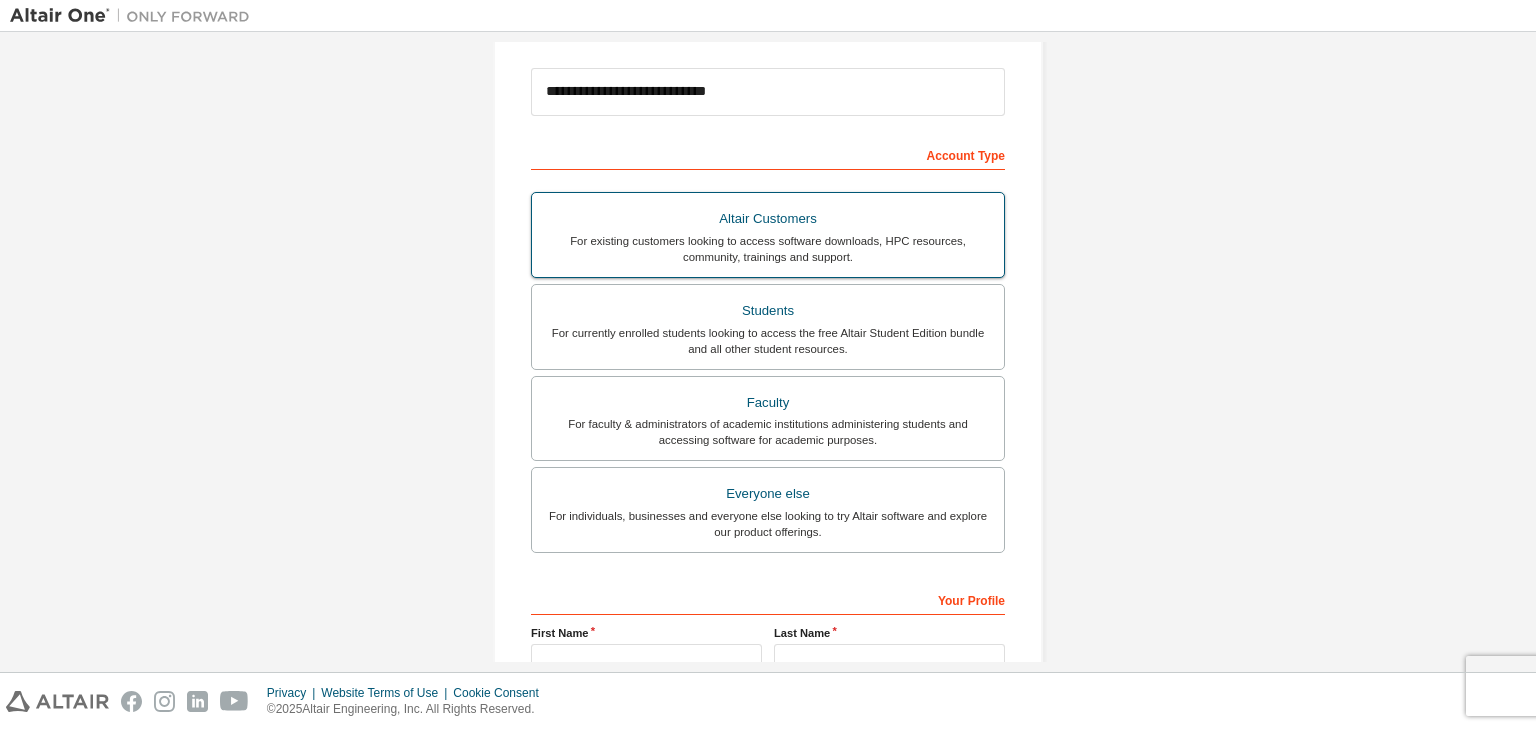 scroll, scrollTop: 0, scrollLeft: 0, axis: both 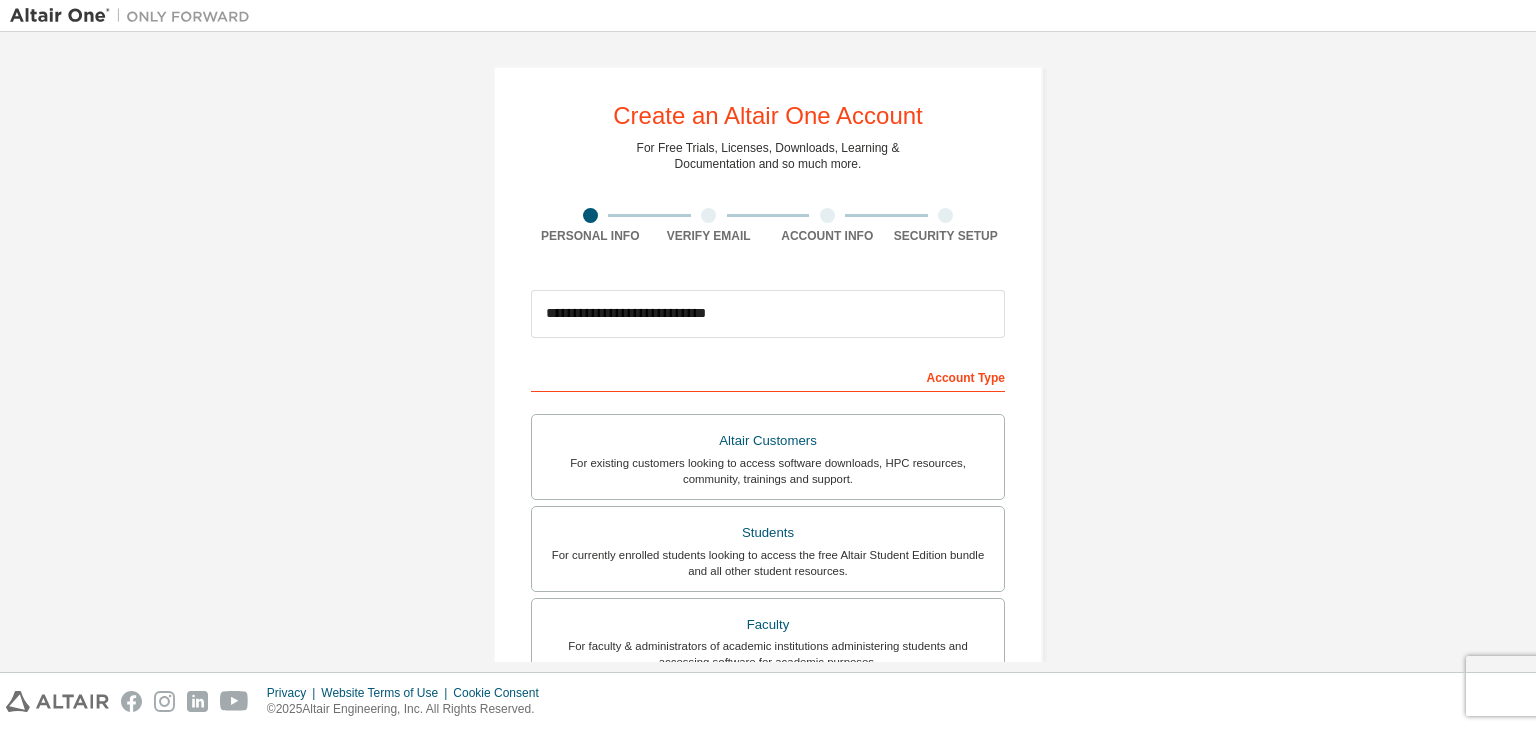 click on "Account Type" at bounding box center (768, 376) 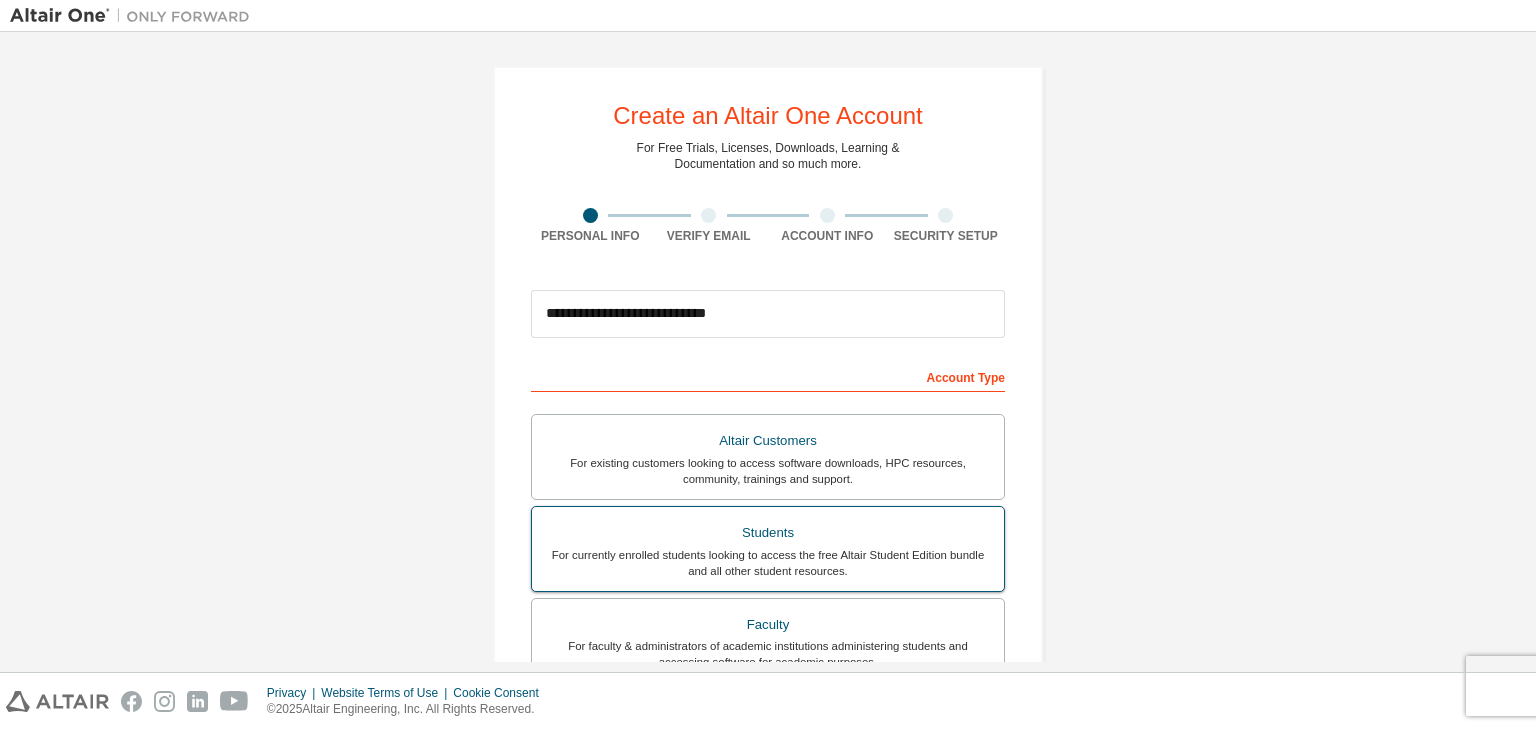 click on "Students" at bounding box center [768, 533] 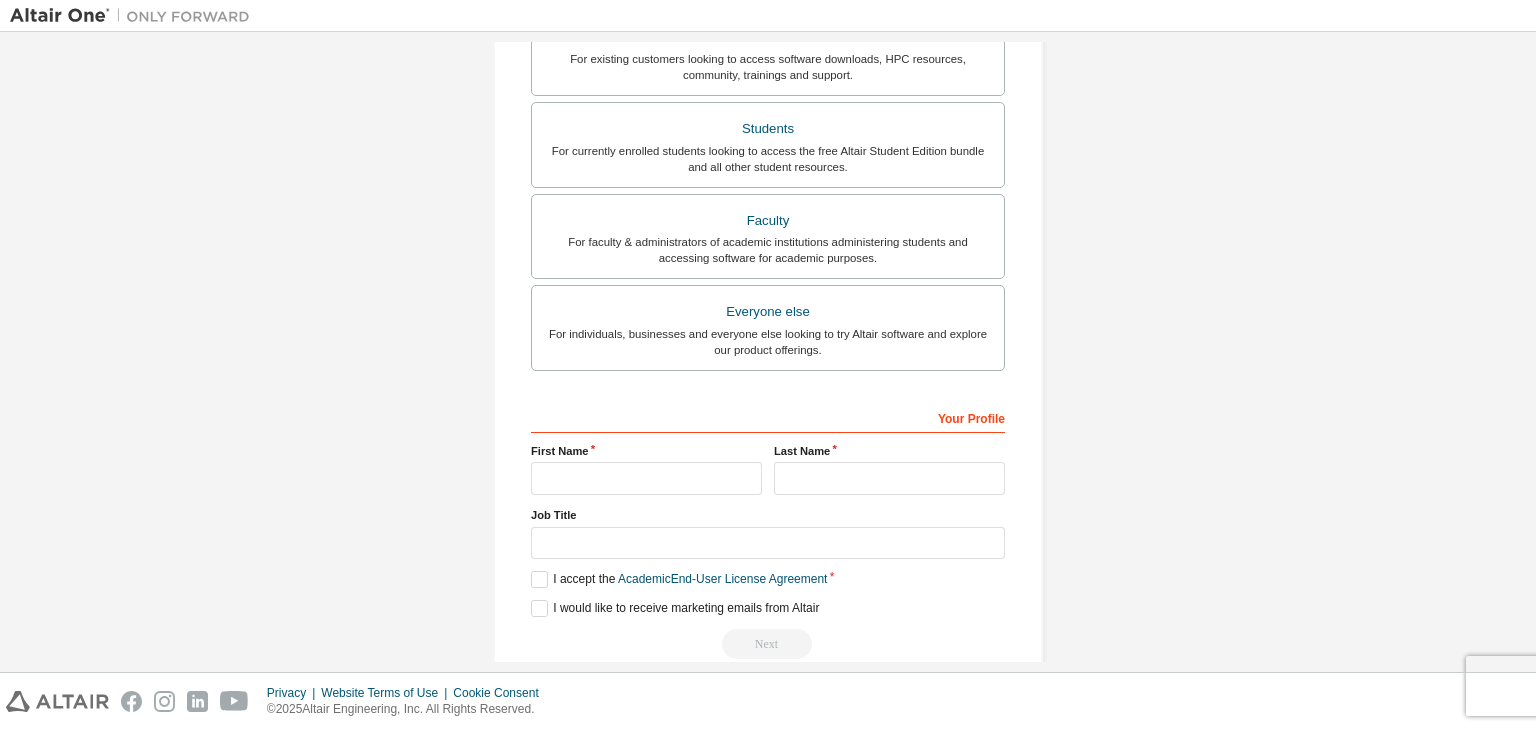 scroll, scrollTop: 435, scrollLeft: 0, axis: vertical 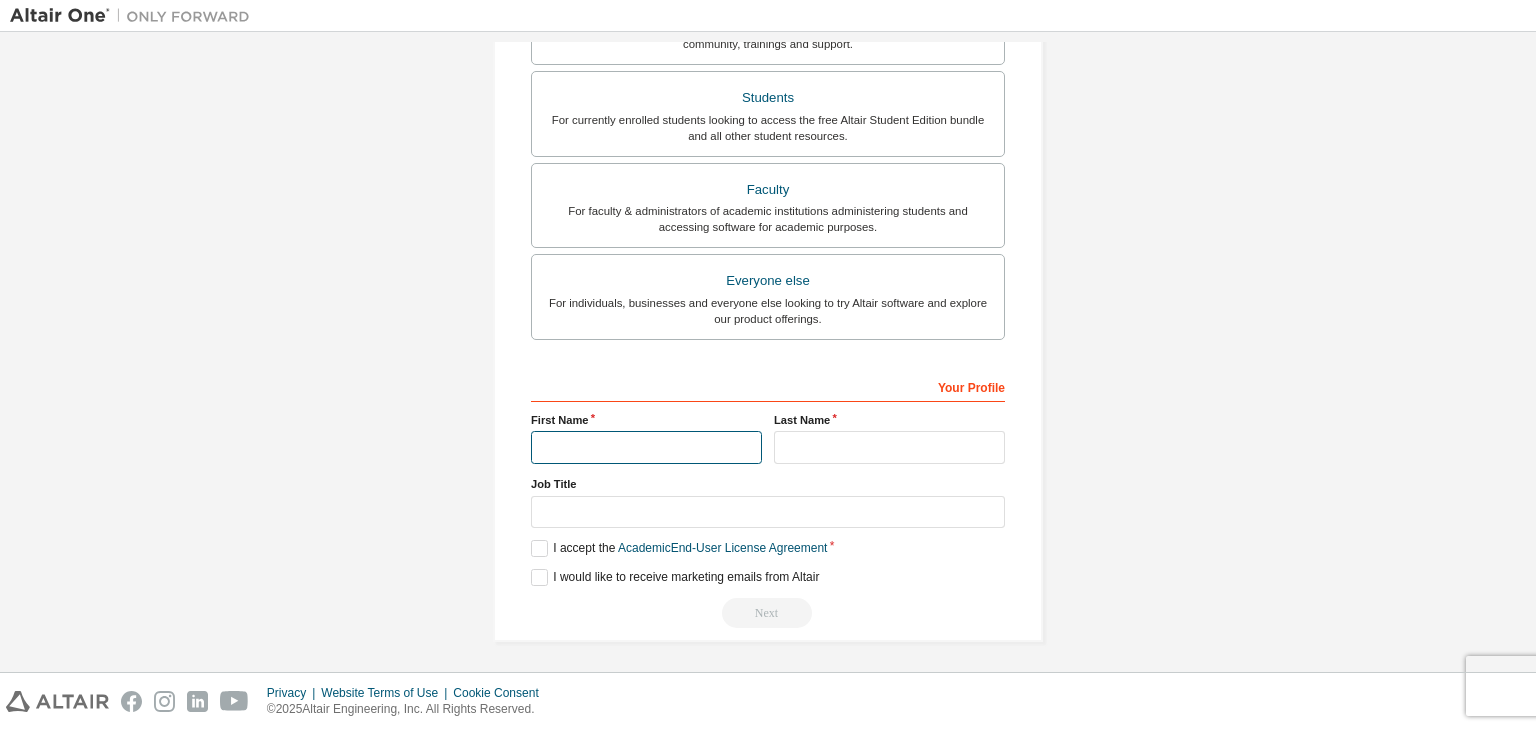 click at bounding box center (646, 447) 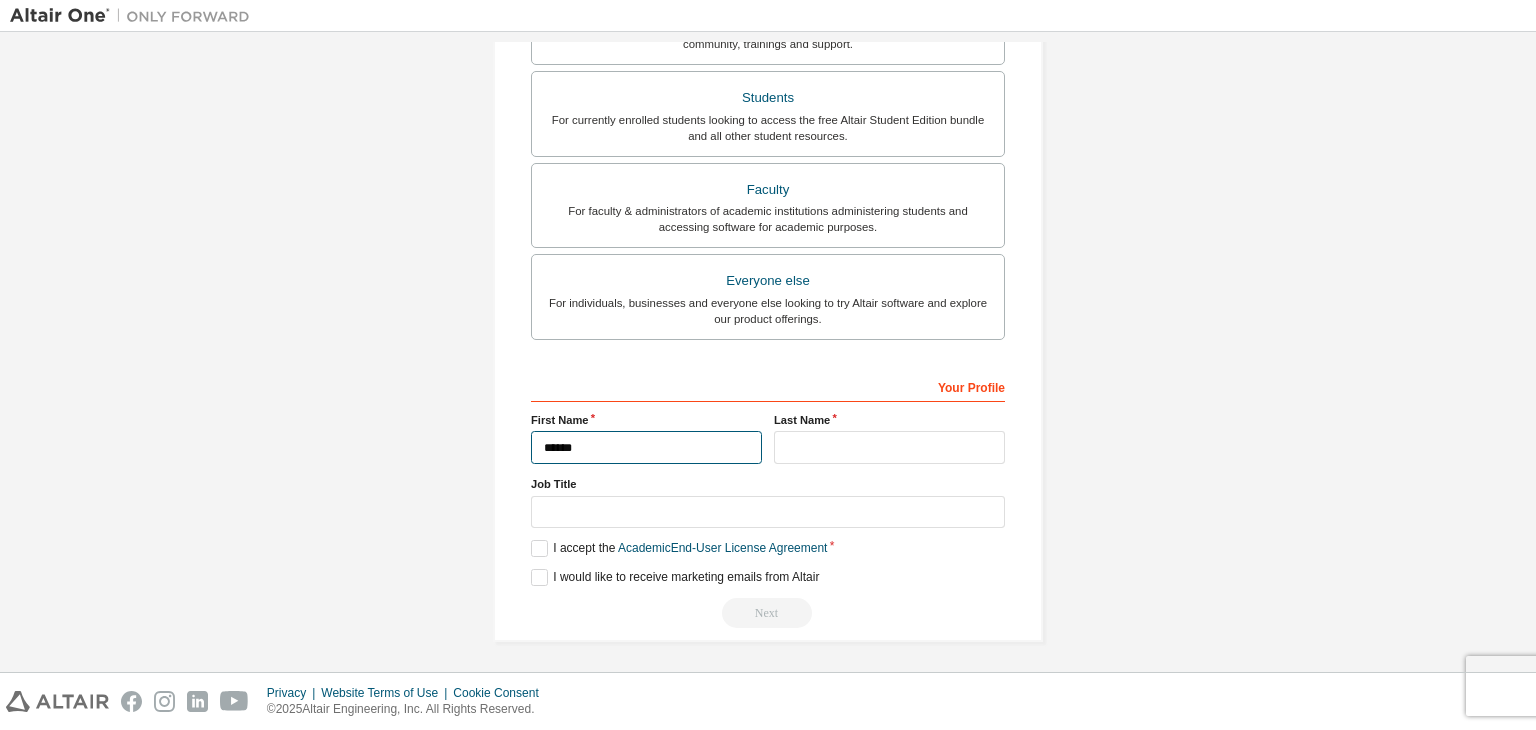 type on "******" 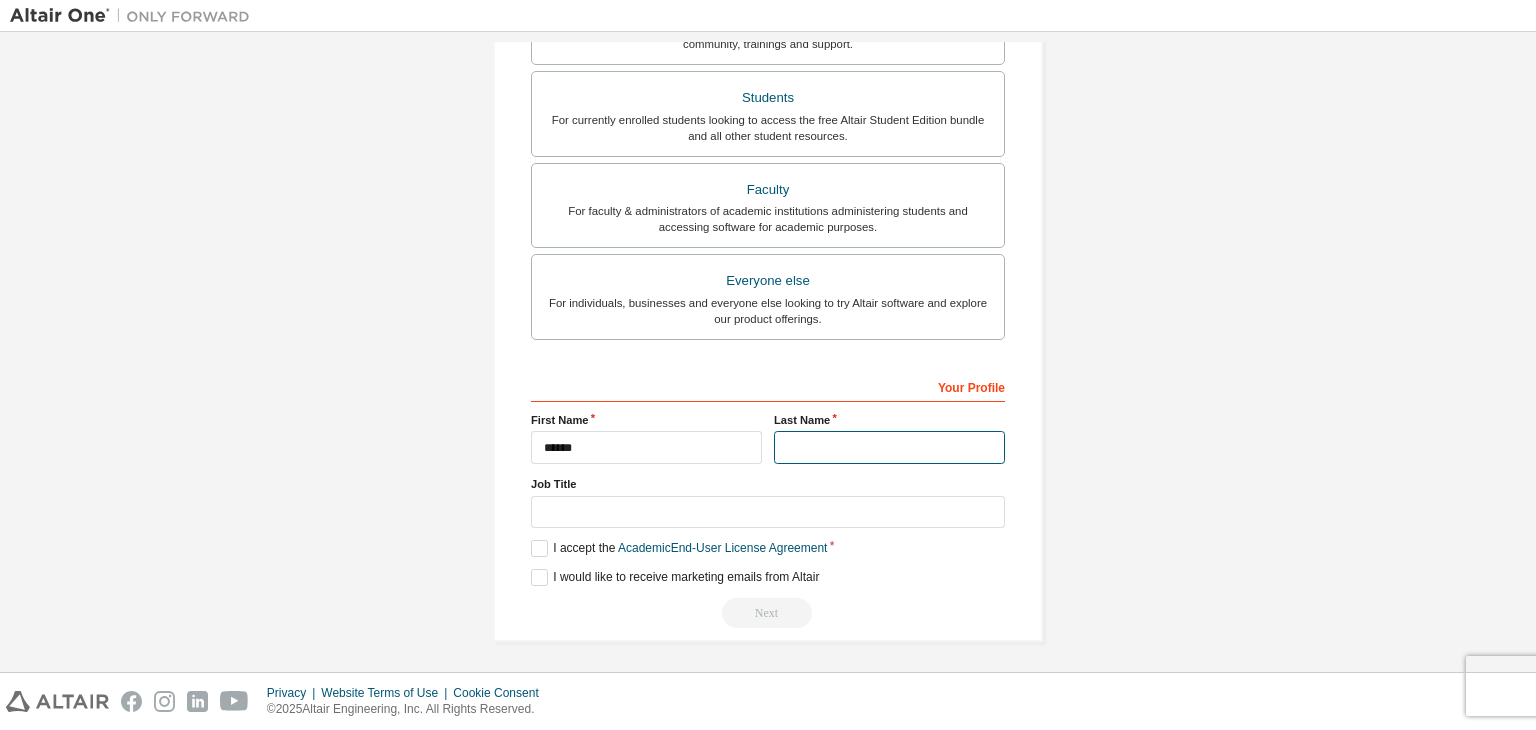 click at bounding box center (889, 447) 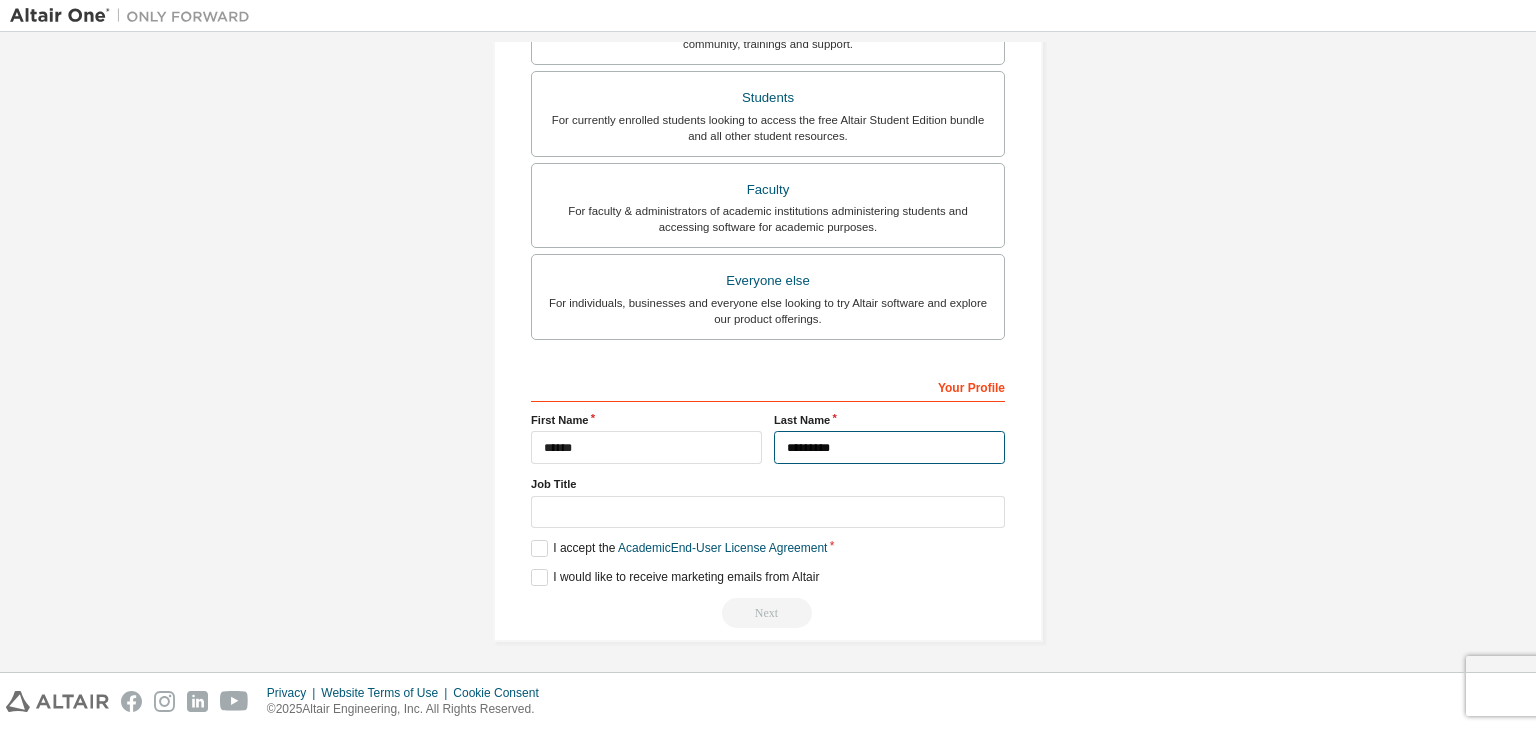 type on "*********" 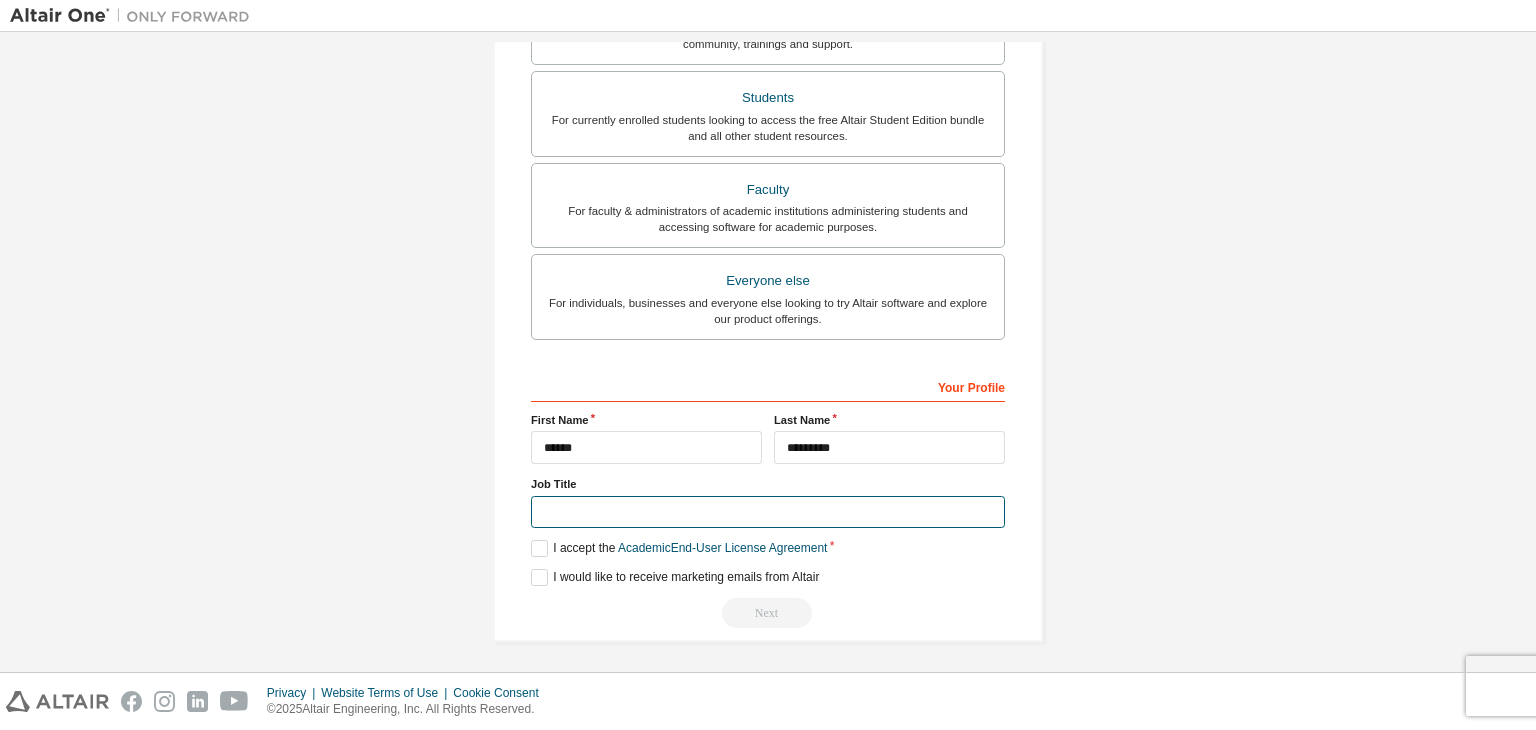 click at bounding box center (768, 512) 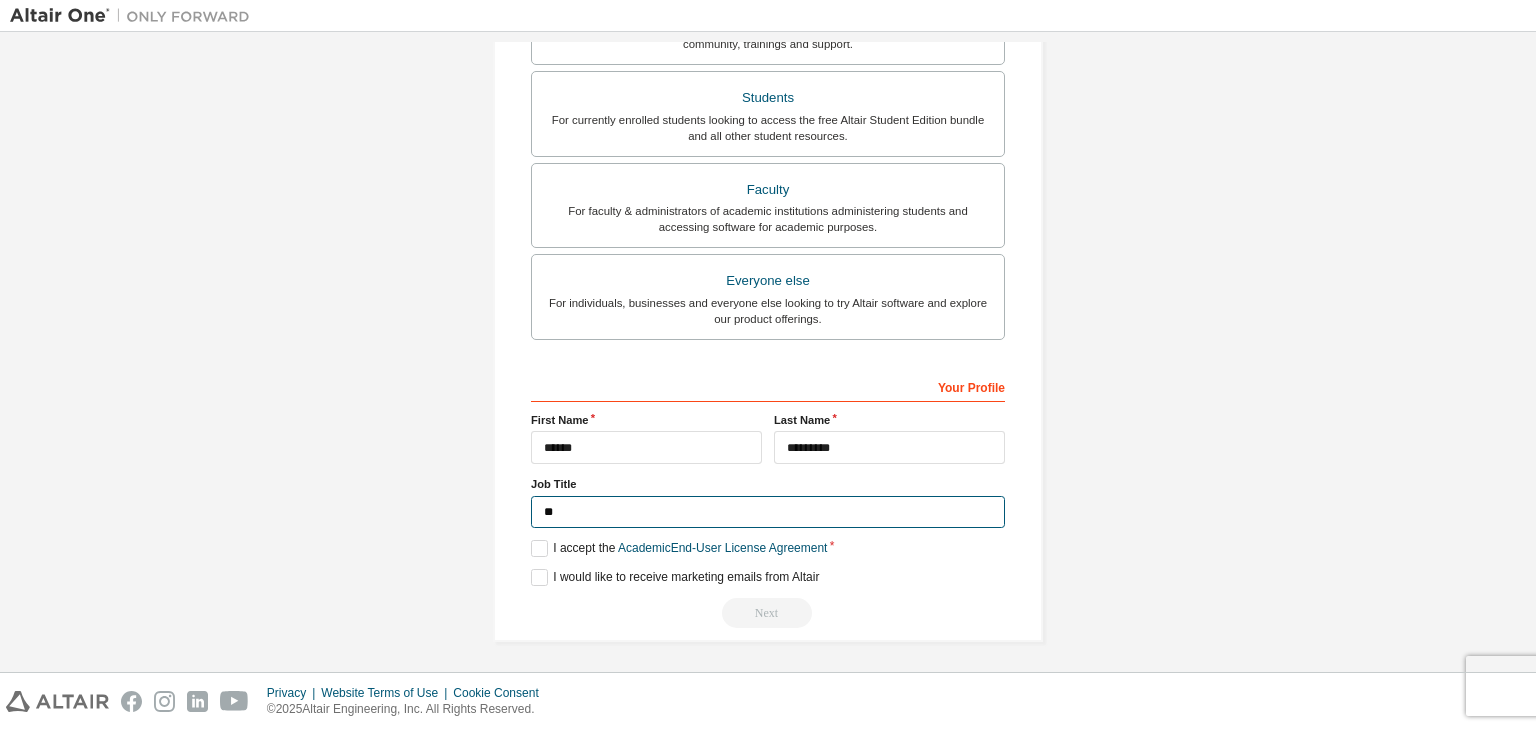type on "*" 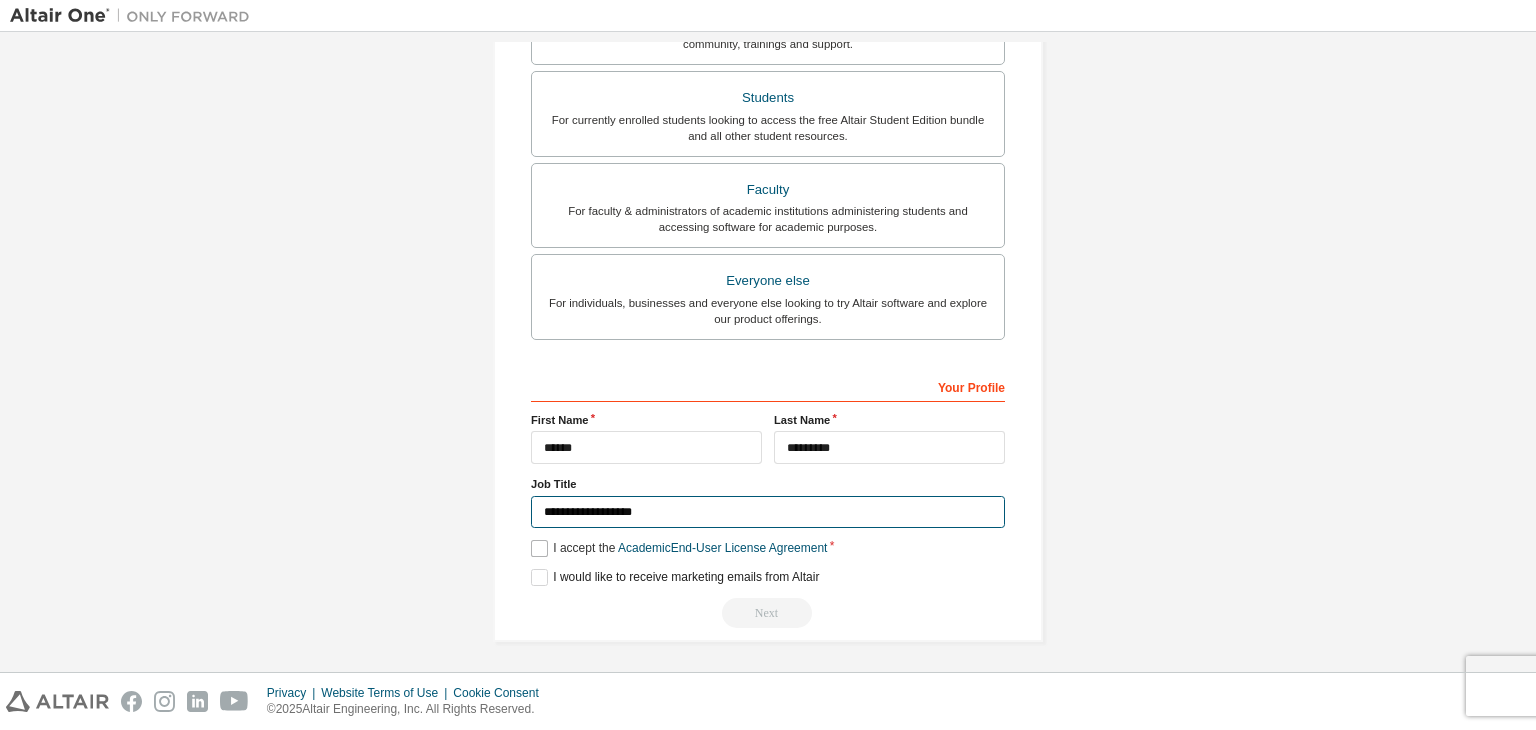 type on "**********" 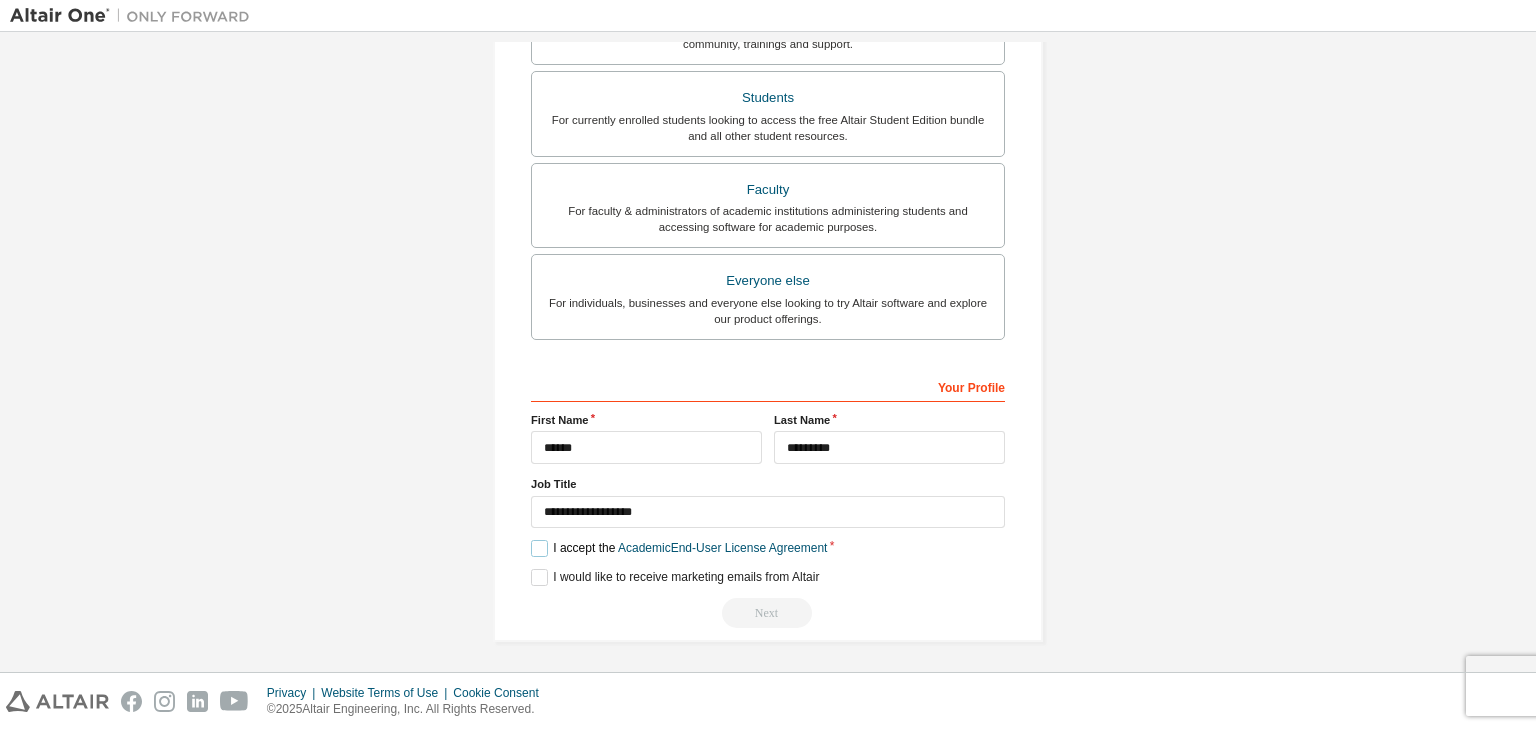 click on "I accept the   Academic   End-User License Agreement" at bounding box center (679, 548) 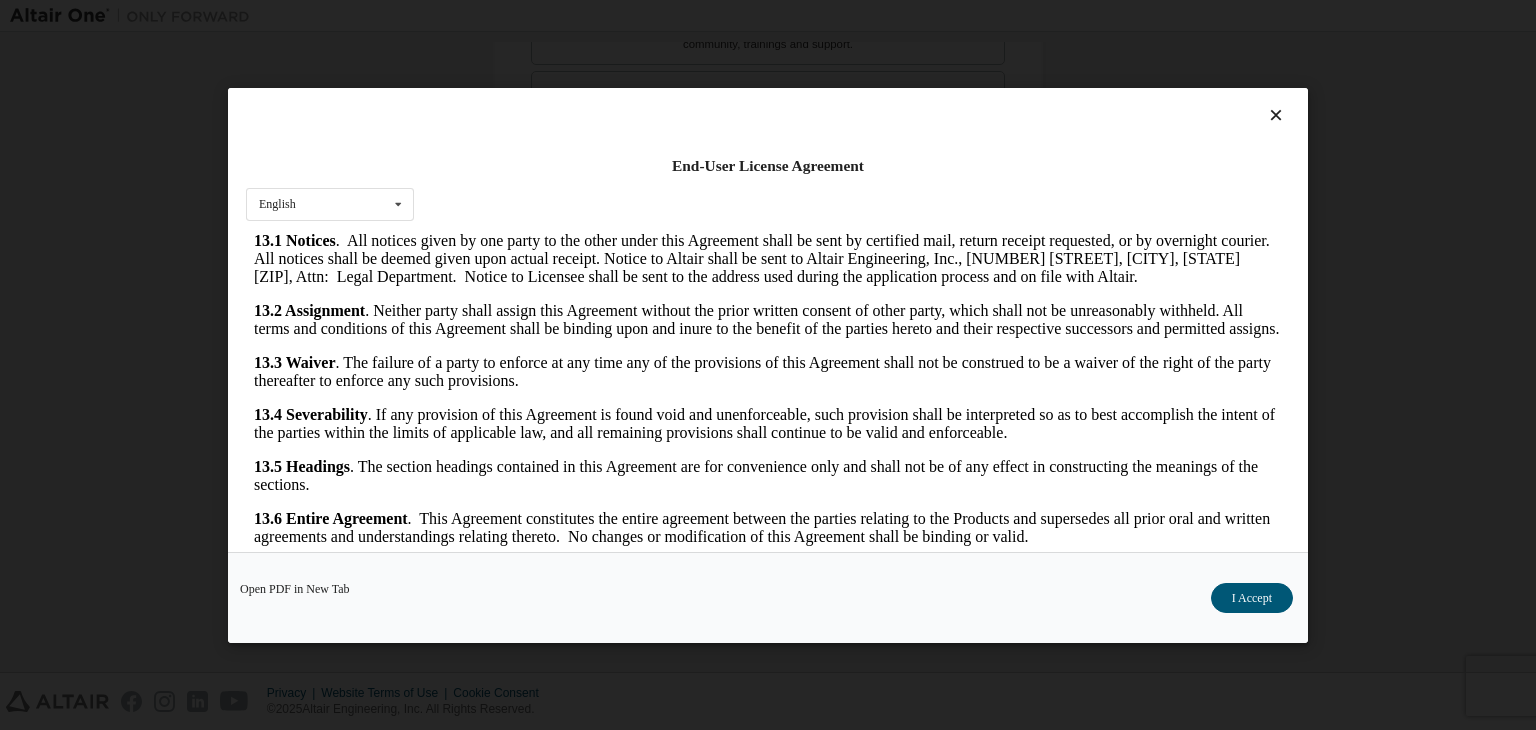 scroll, scrollTop: 3341, scrollLeft: 0, axis: vertical 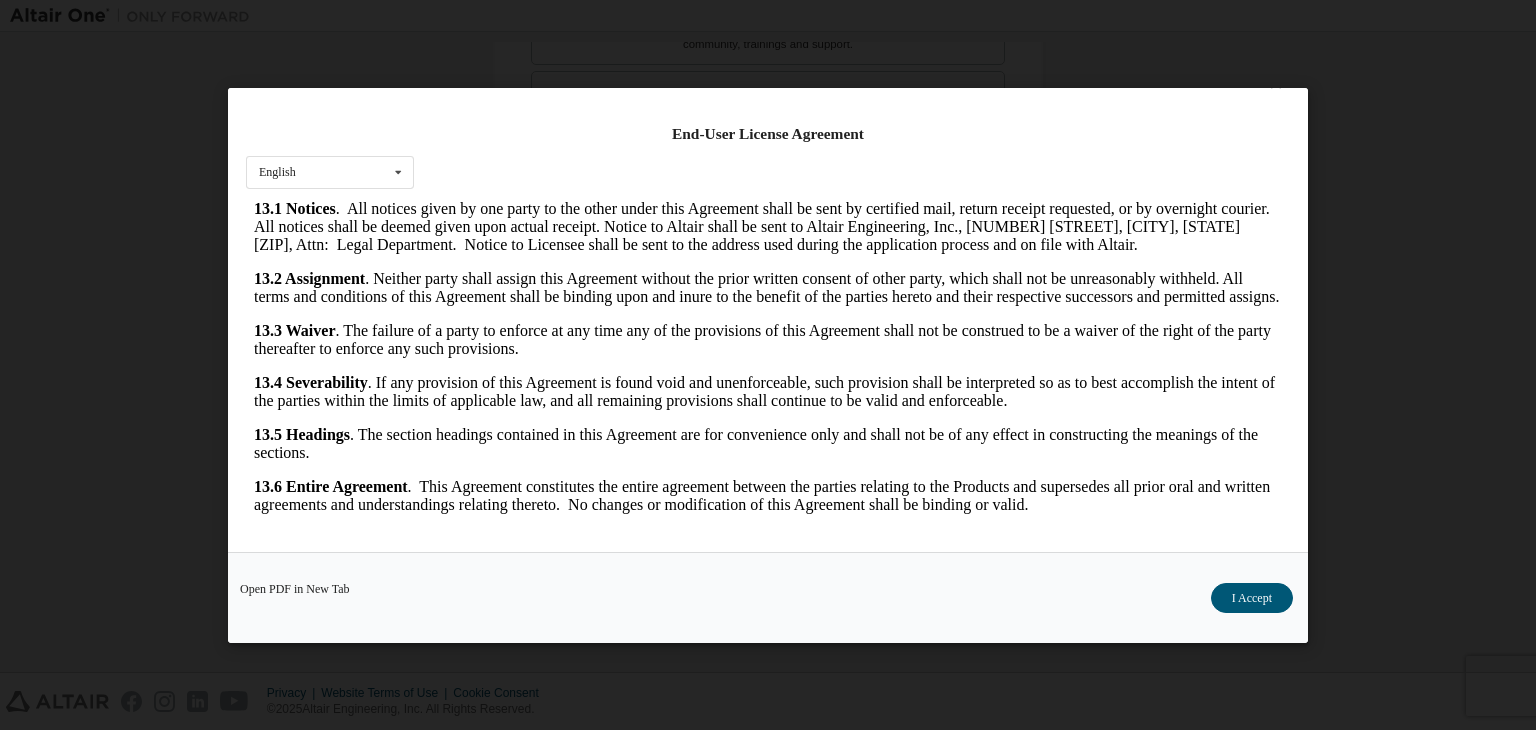 click on "I Accept" at bounding box center (1252, 598) 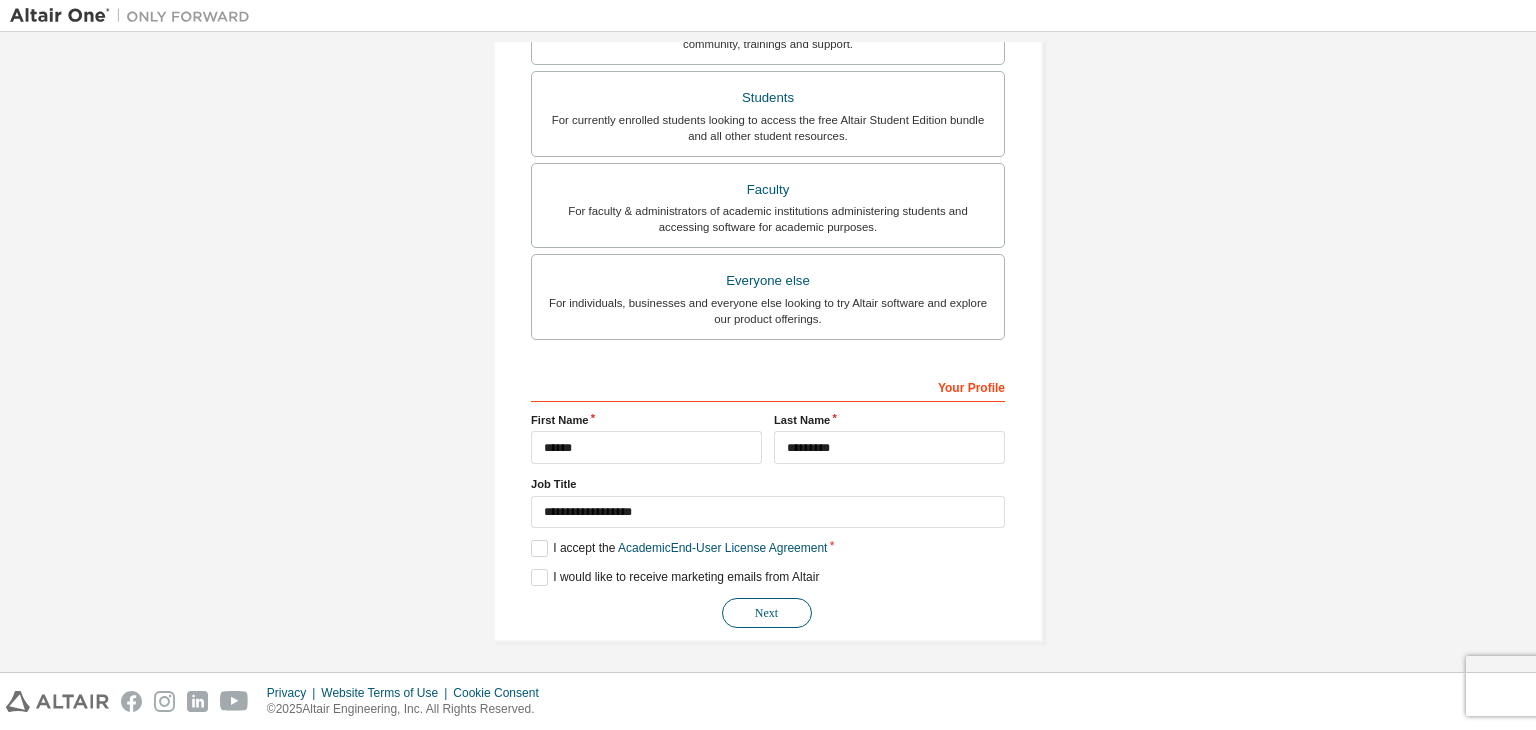 click on "Next" at bounding box center [767, 613] 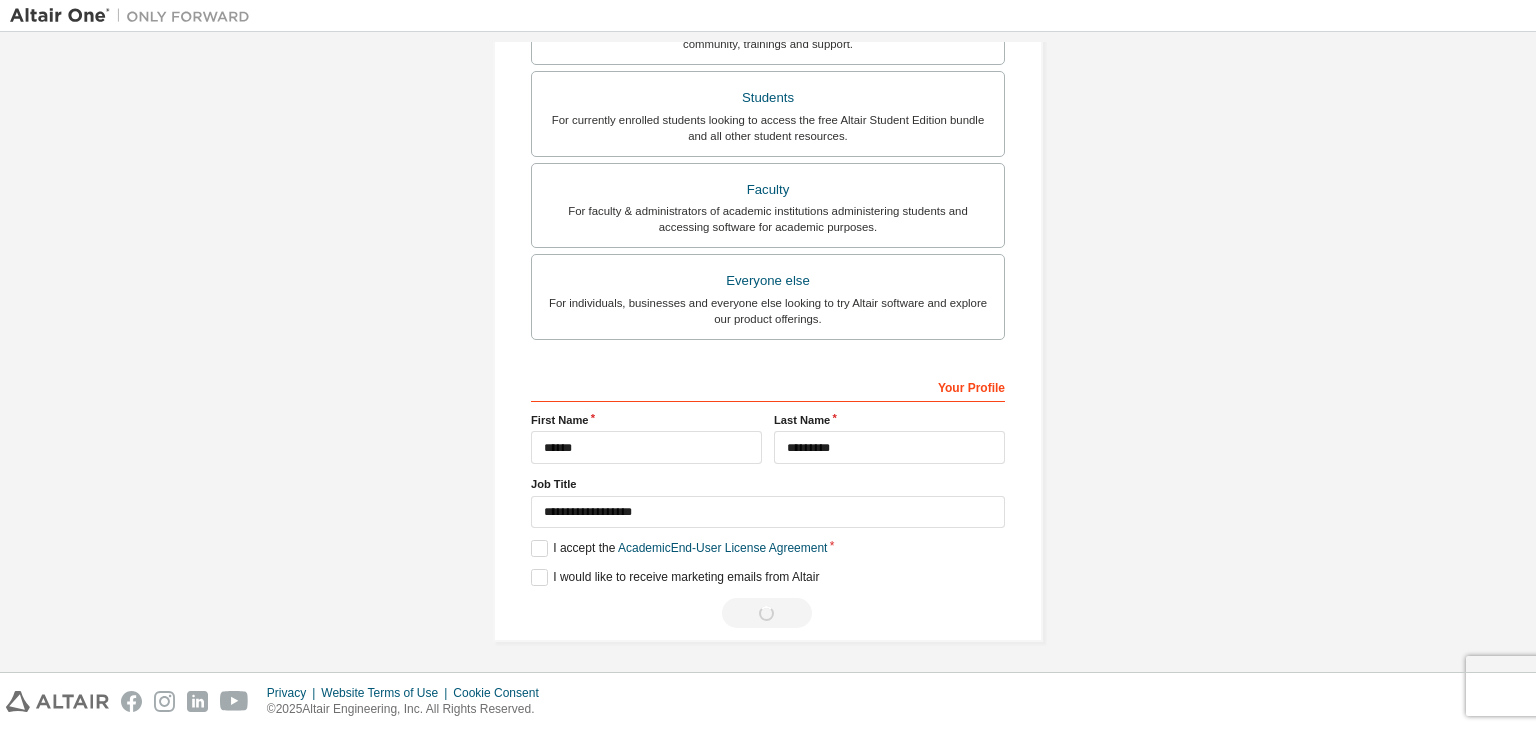 scroll, scrollTop: 0, scrollLeft: 0, axis: both 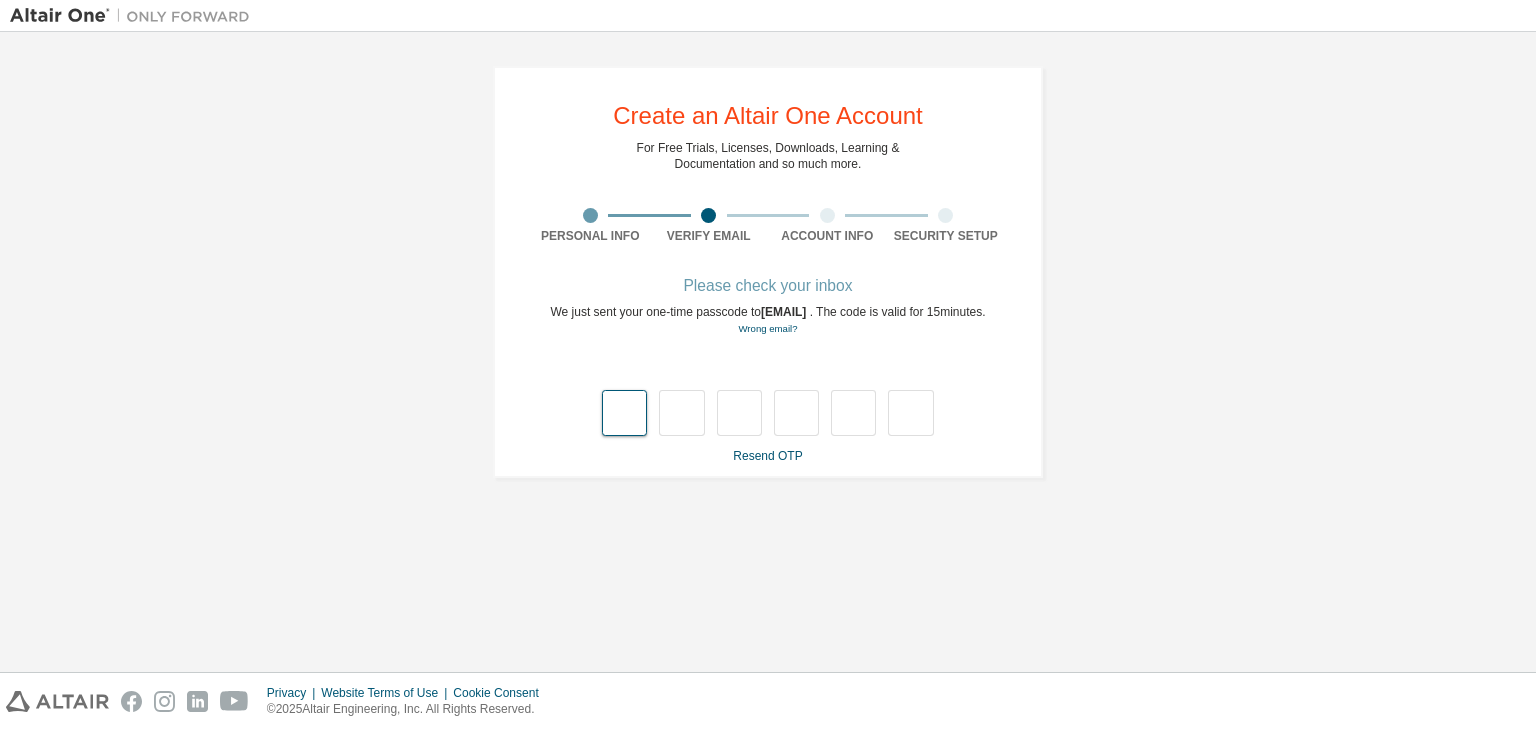 type on "*" 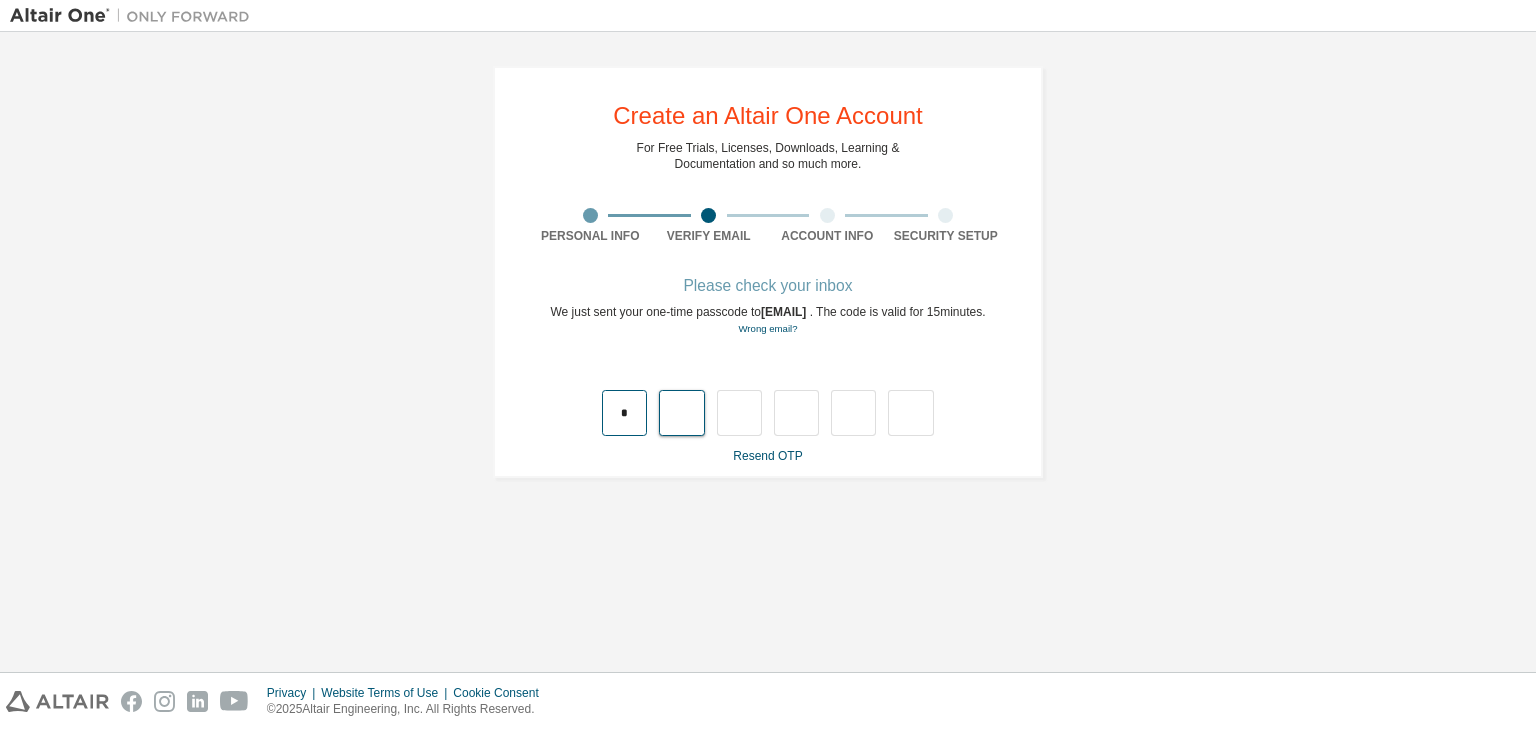 type on "*" 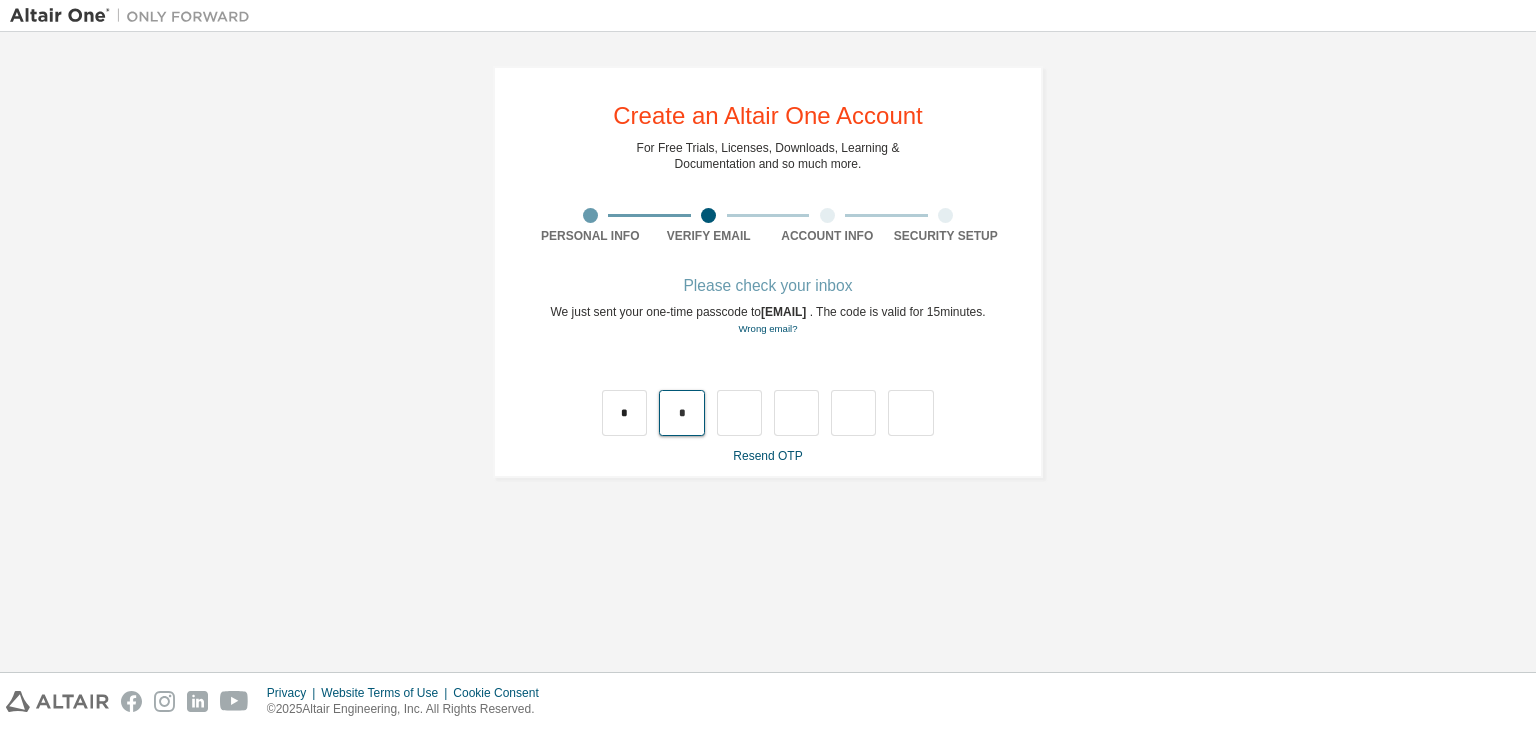 click on "*" at bounding box center [681, 413] 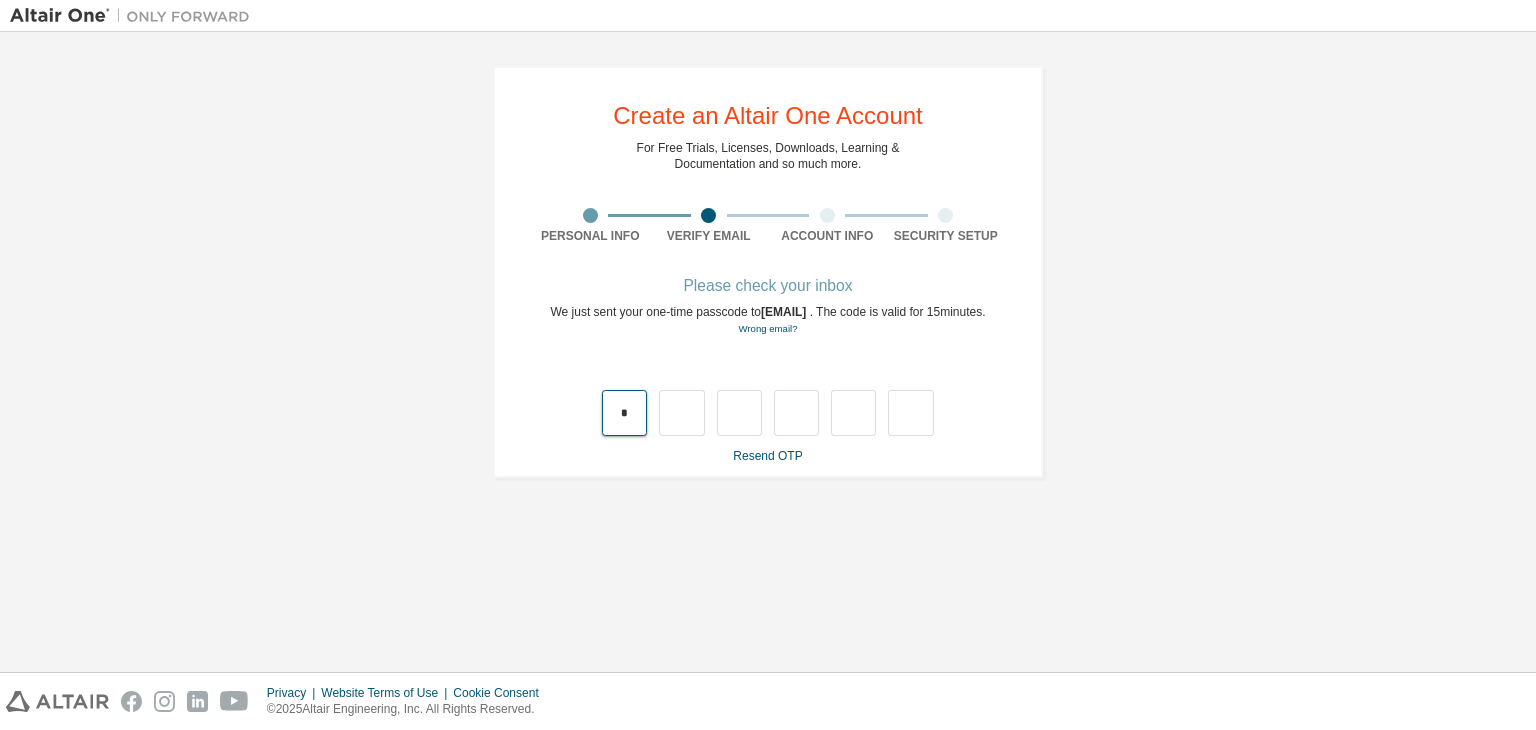 click on "*" at bounding box center (624, 413) 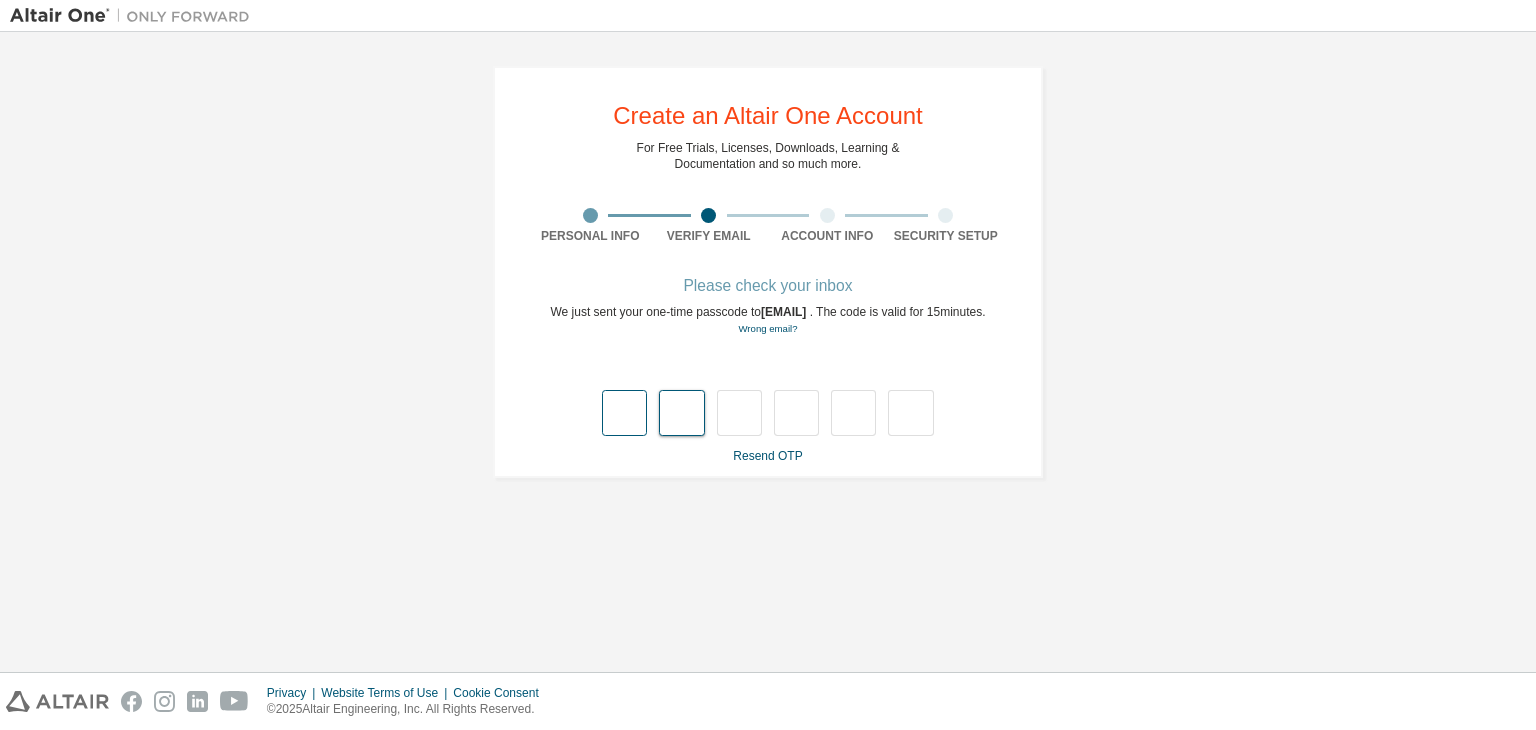 type on "*" 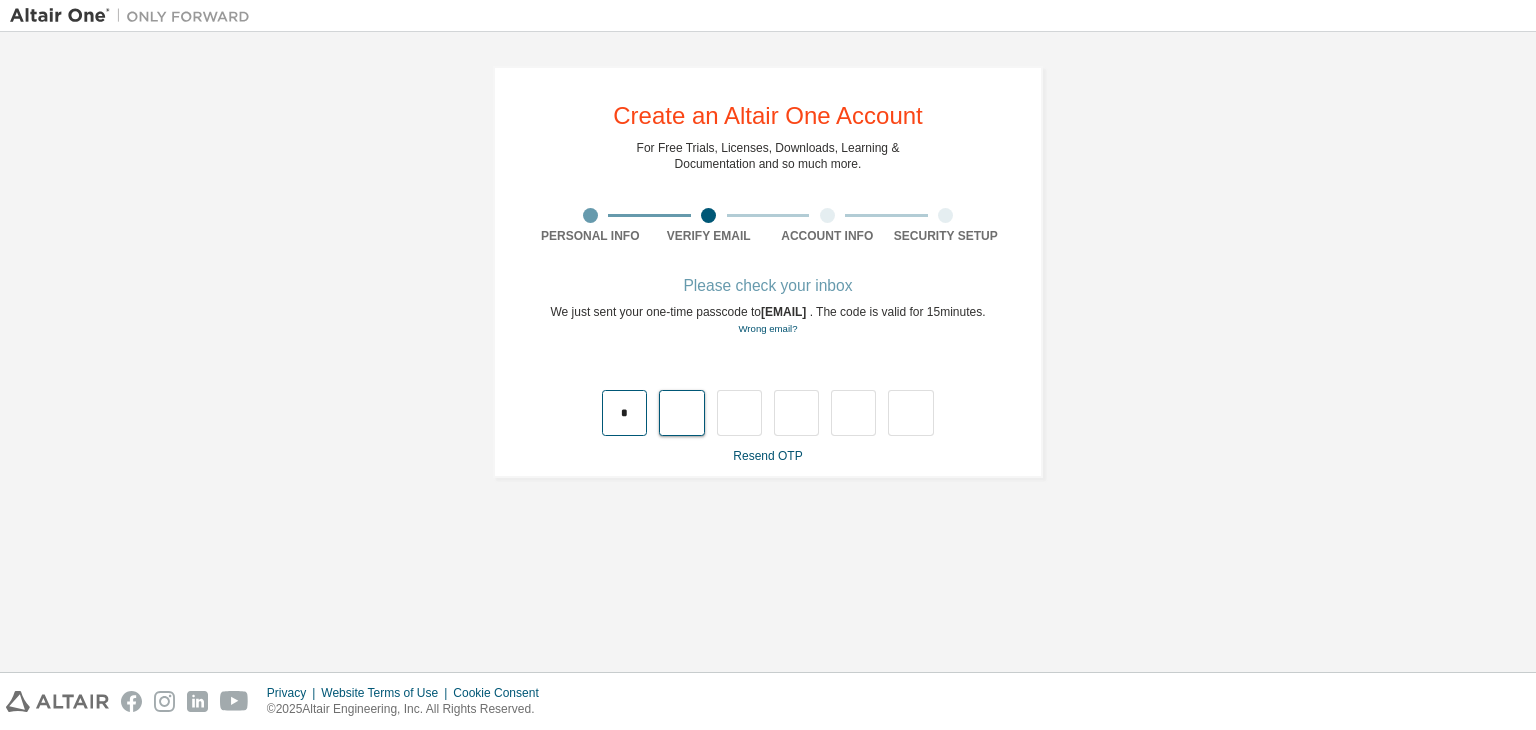 type on "*" 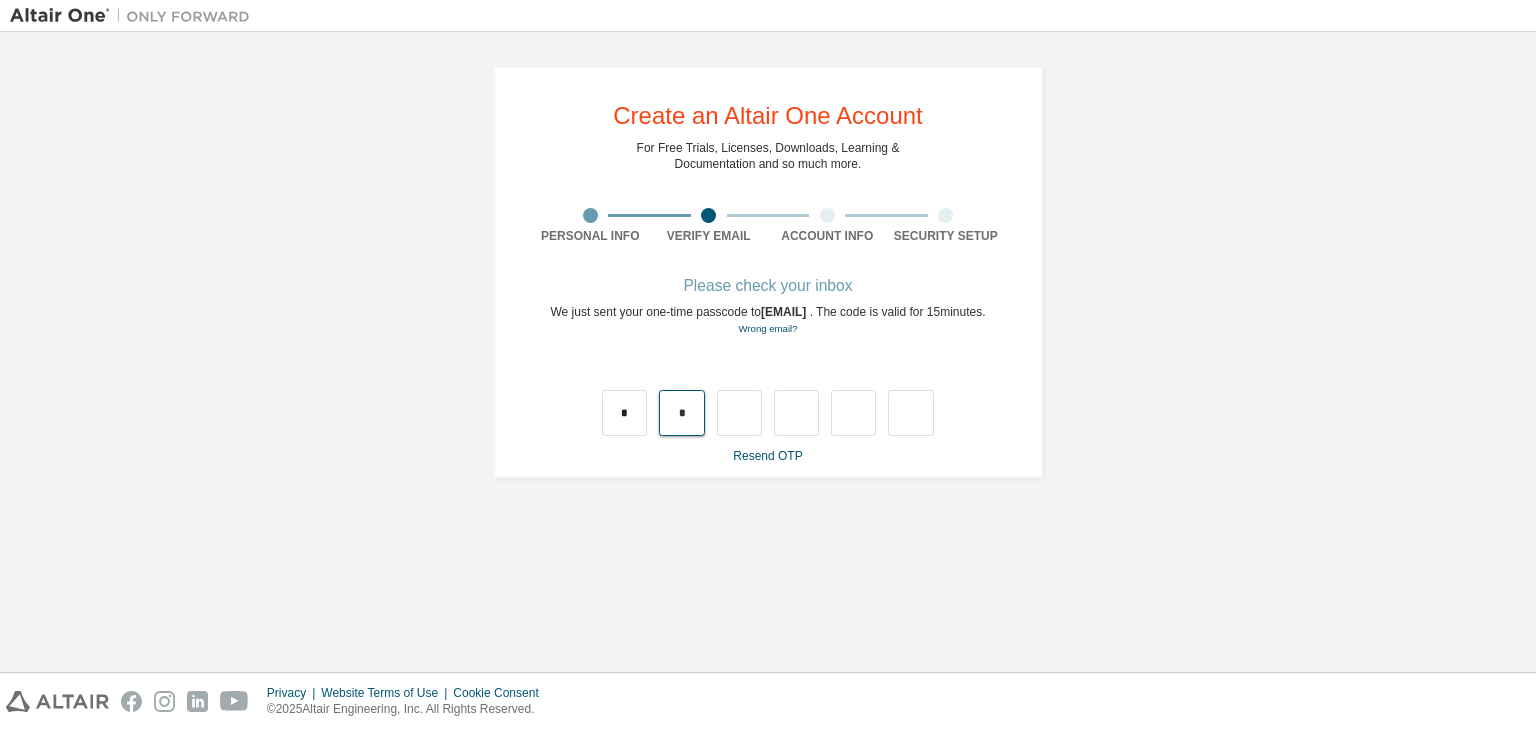 click on "*" at bounding box center [681, 413] 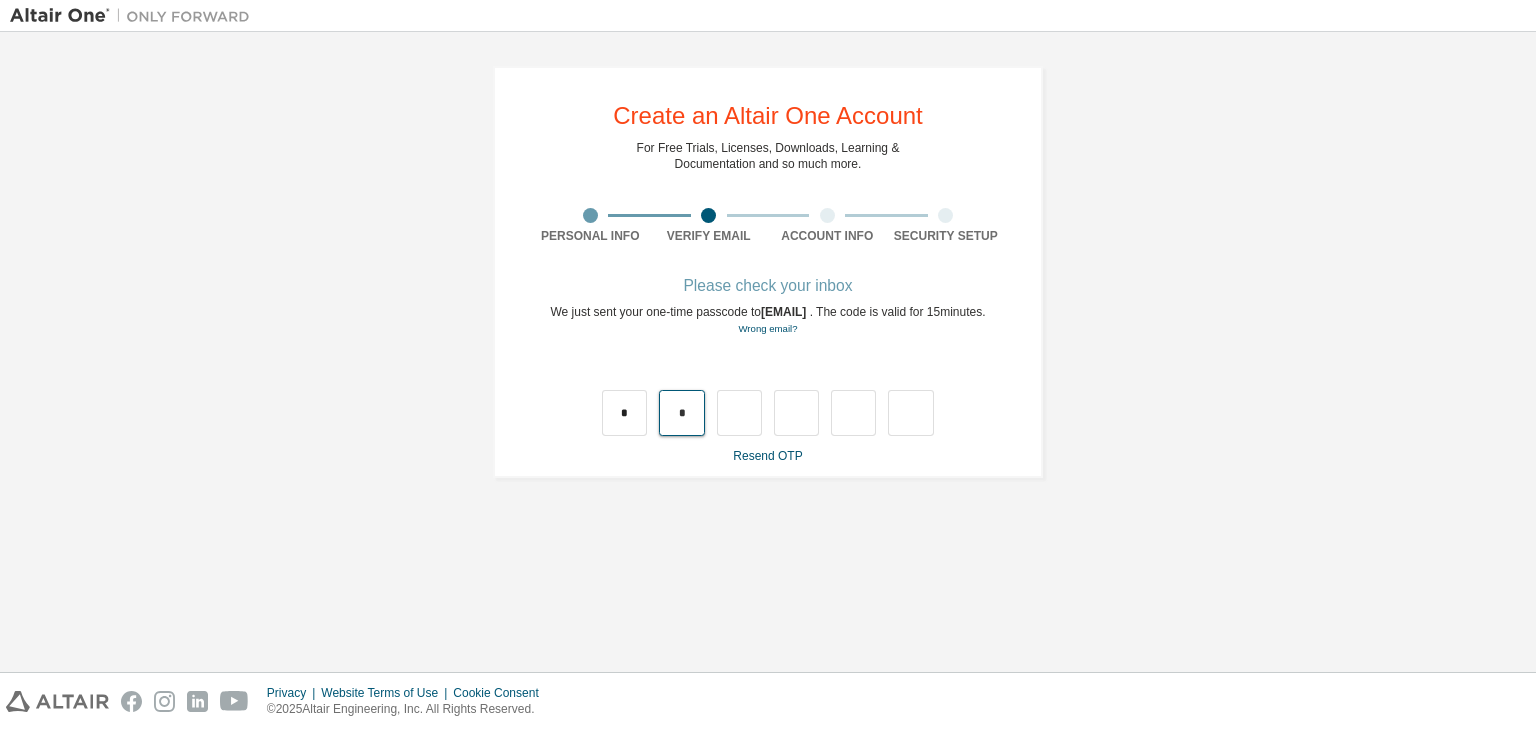 type 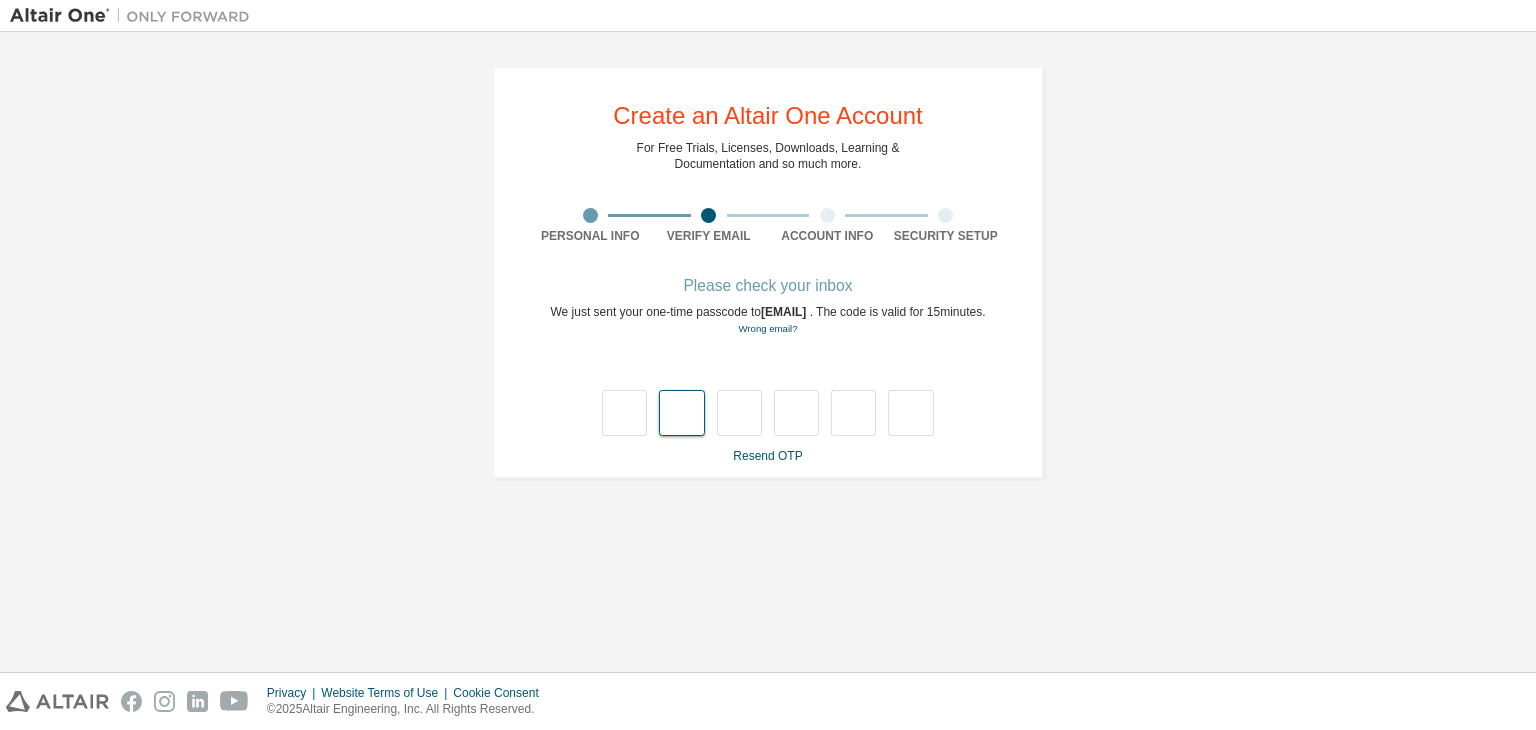 type on "*" 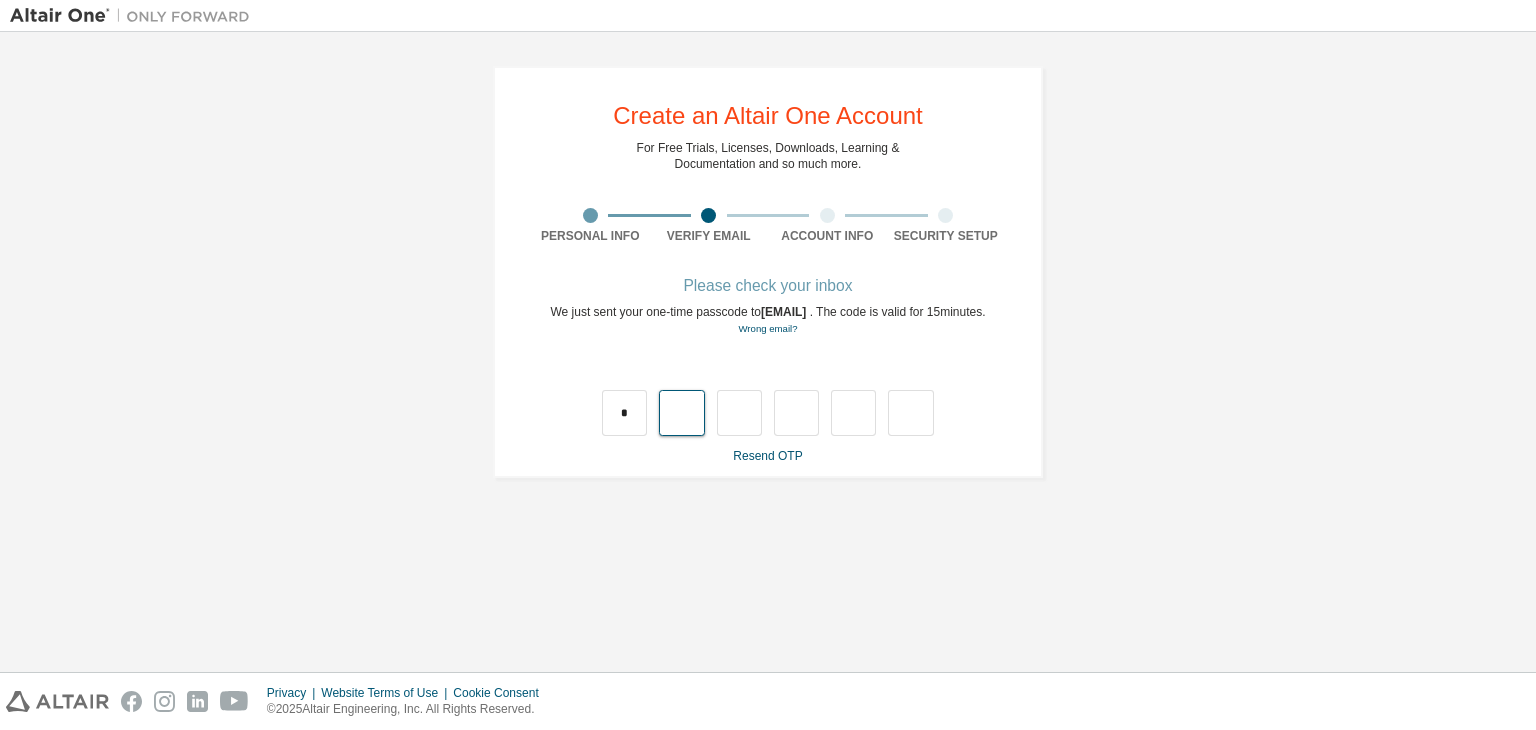 type on "*" 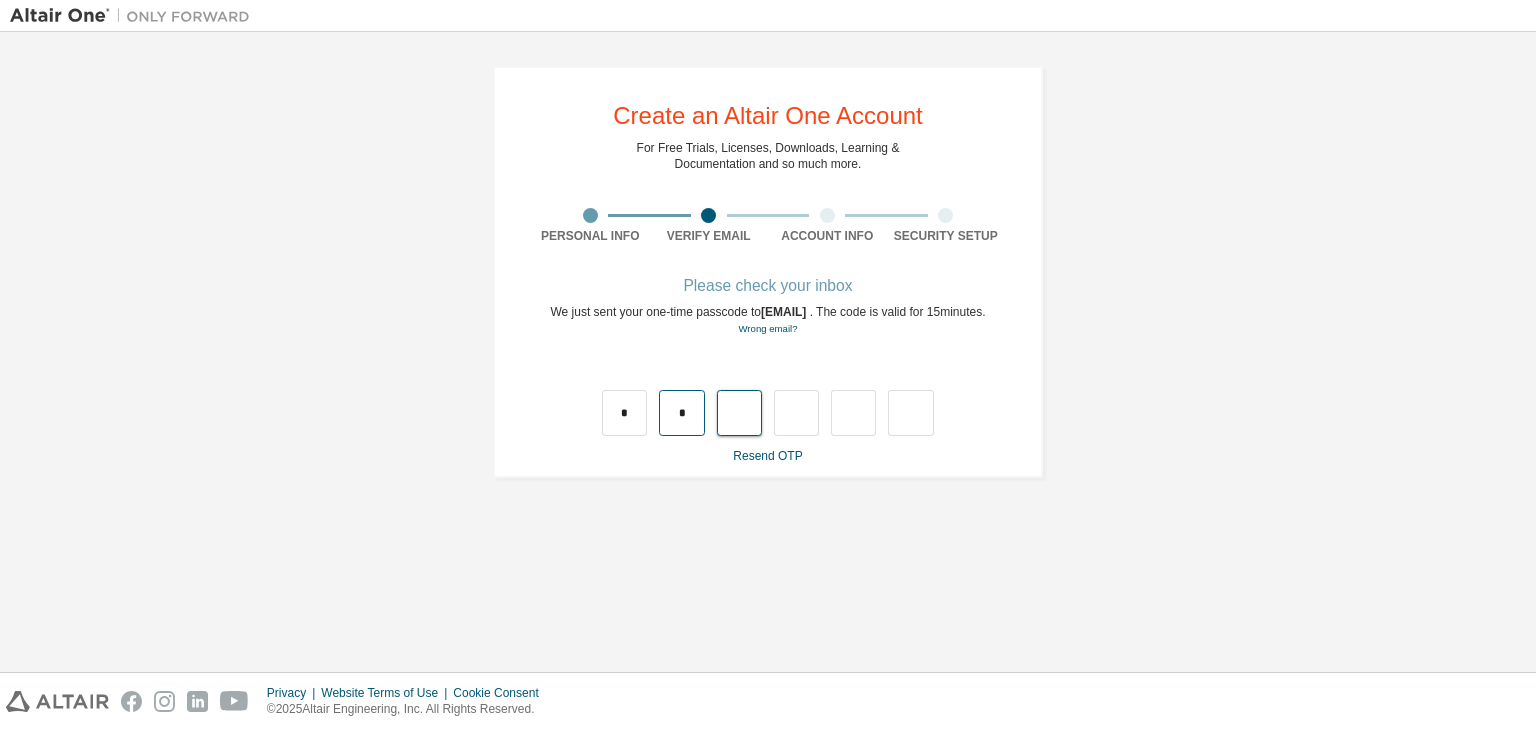 type on "*" 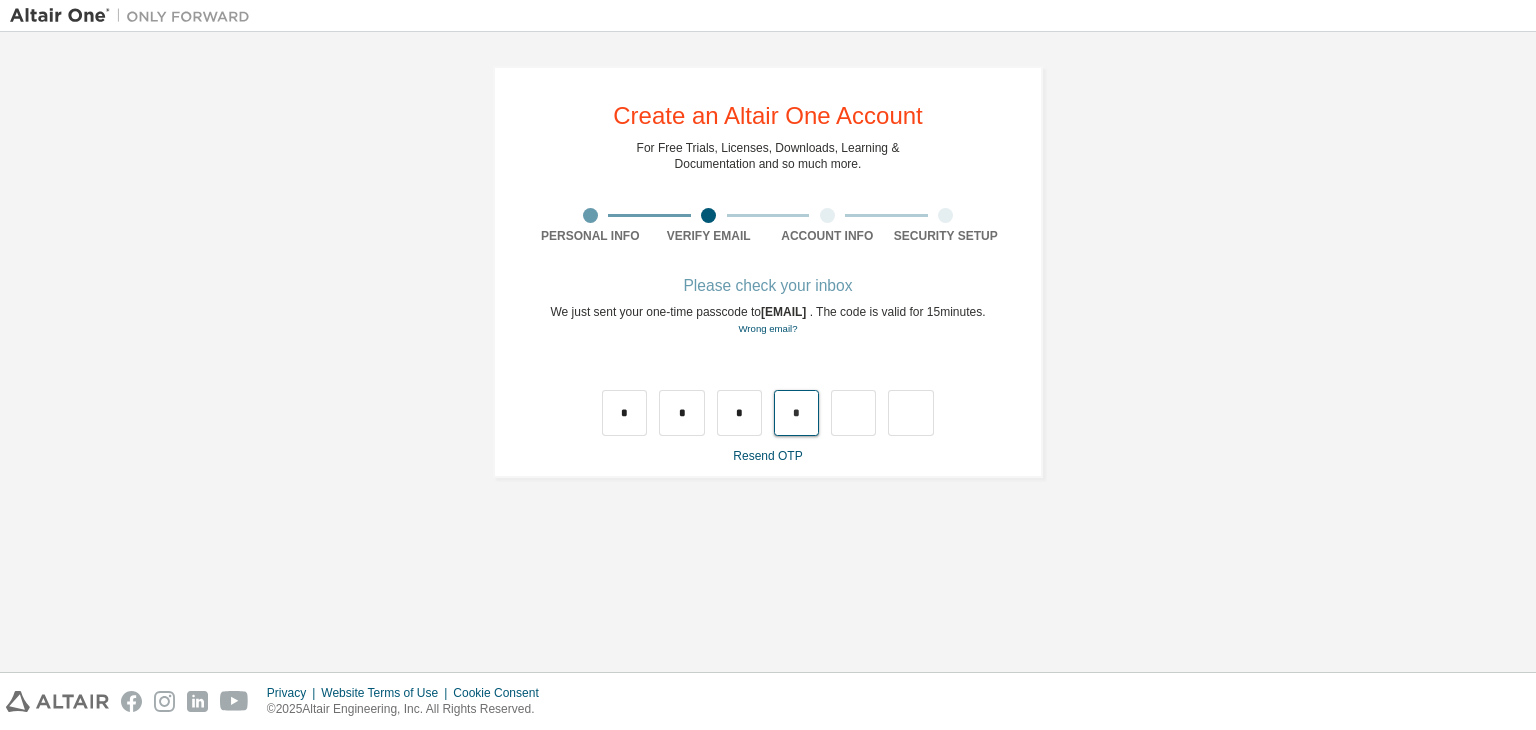 click on "*" at bounding box center [796, 413] 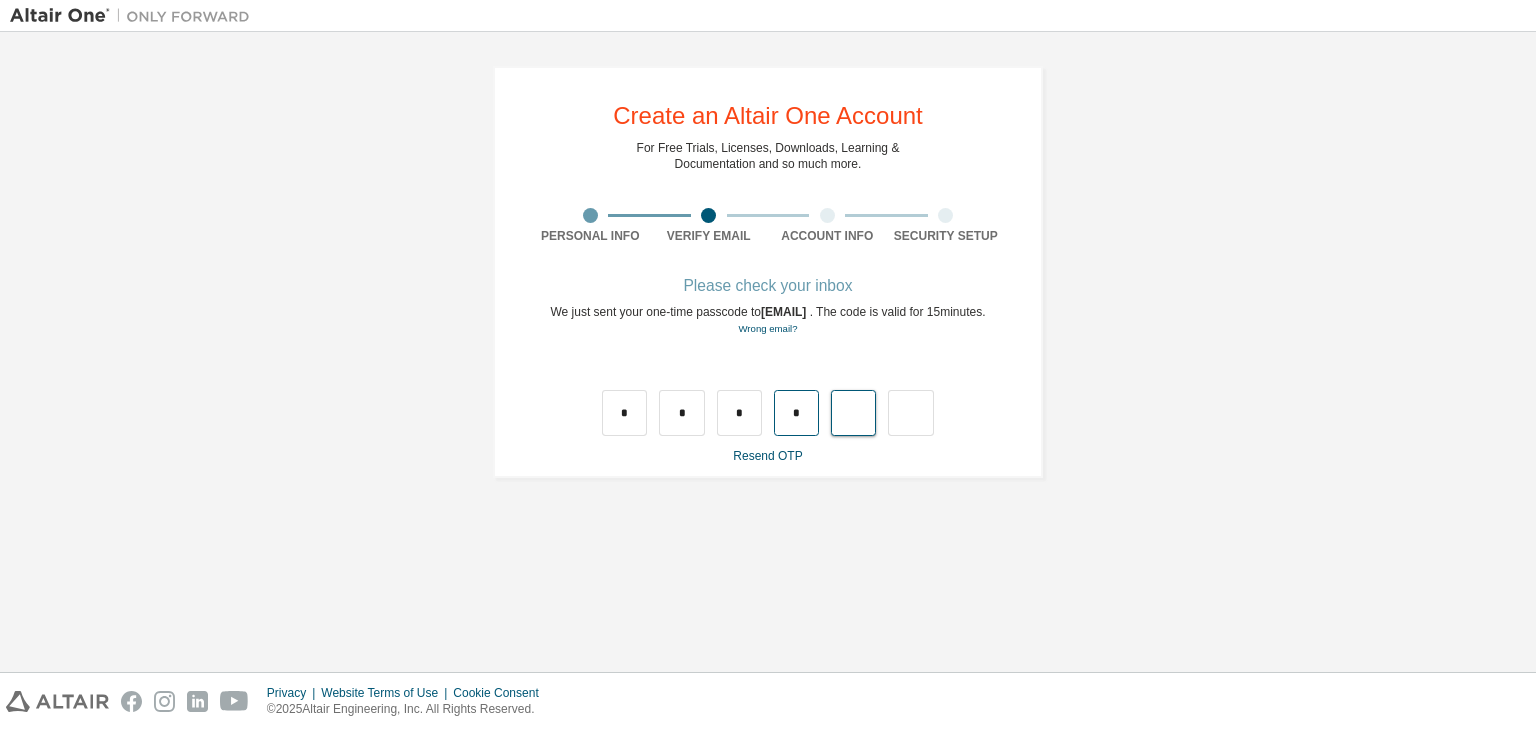 type on "*" 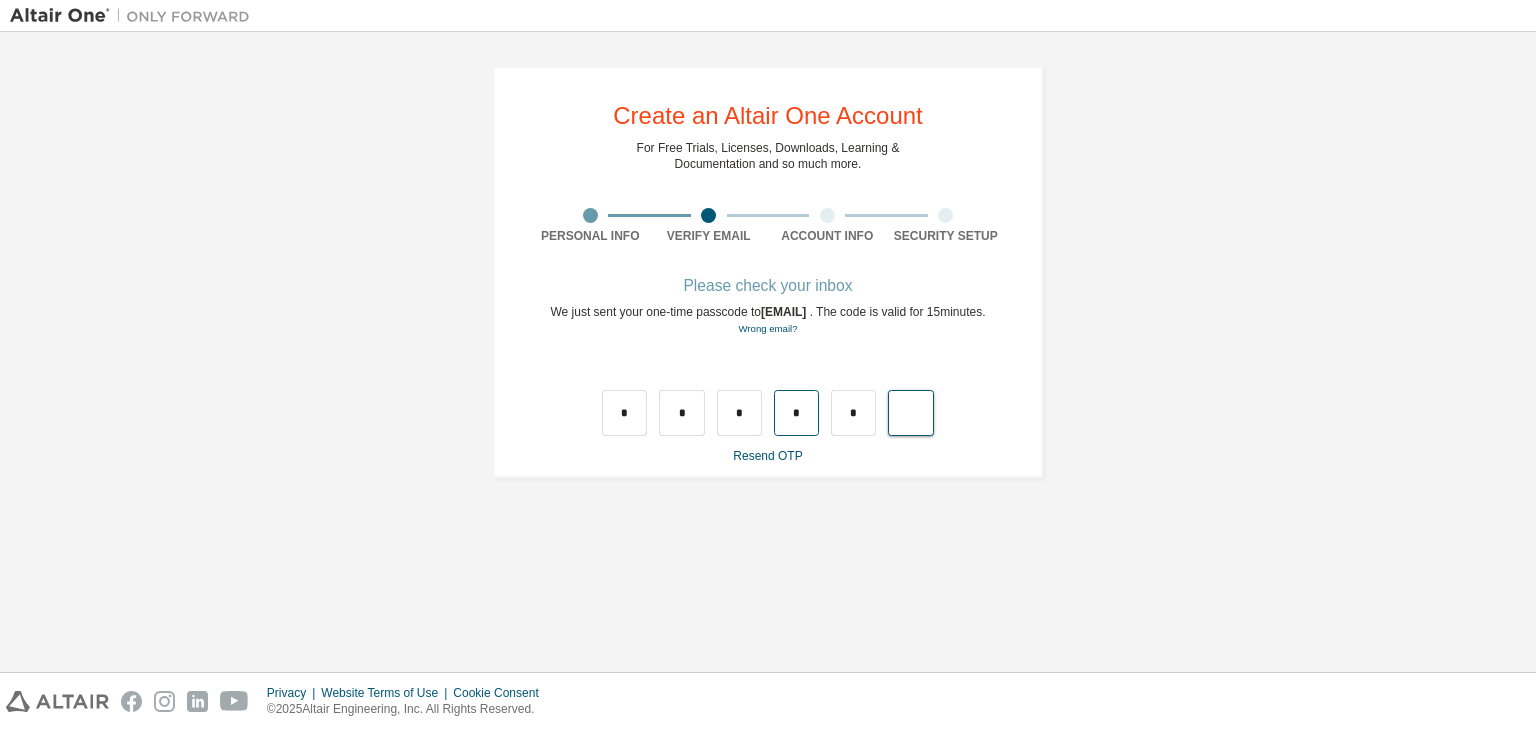 type on "*" 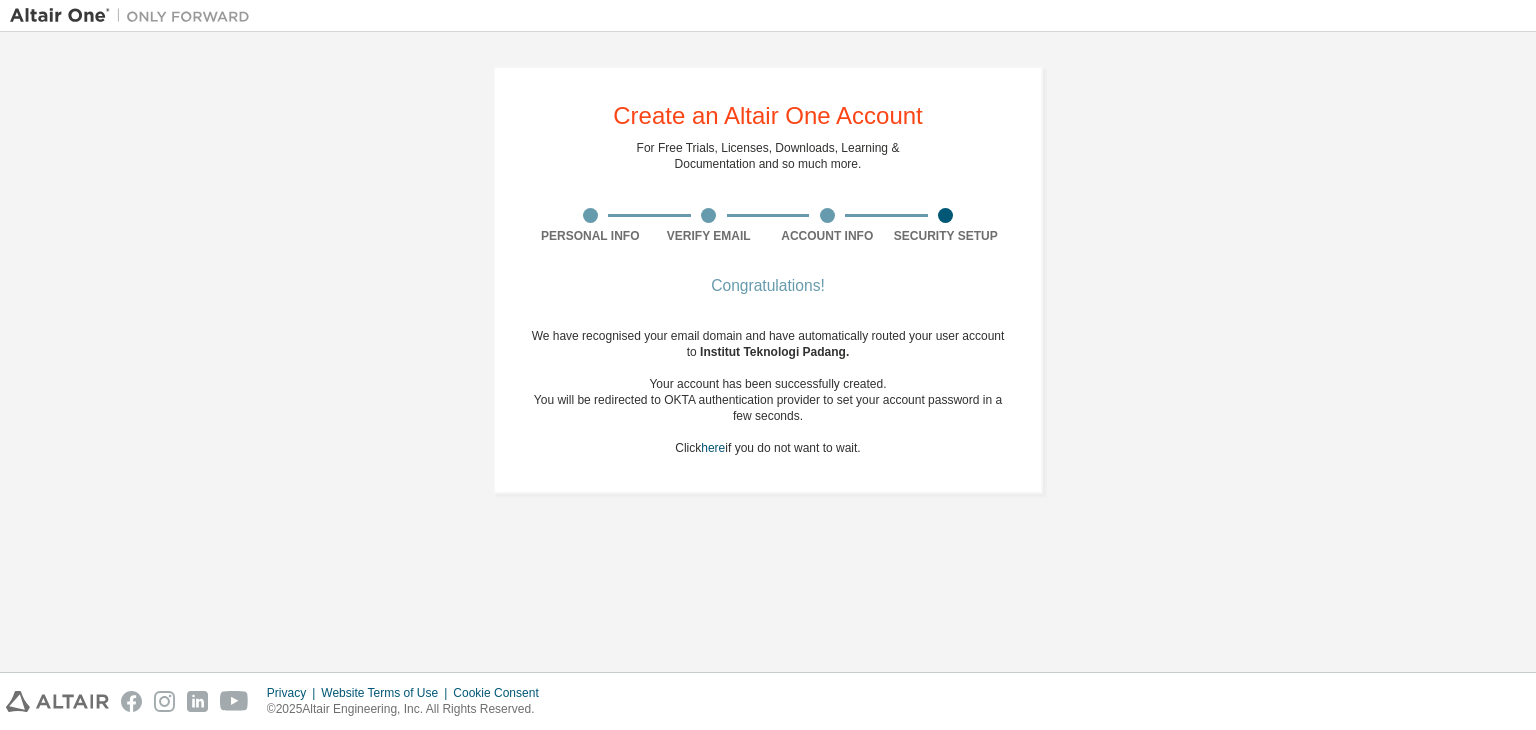 click on "For Free Trials, Licenses, Downloads, Learning &  Documentation and so much more." at bounding box center [768, 156] 